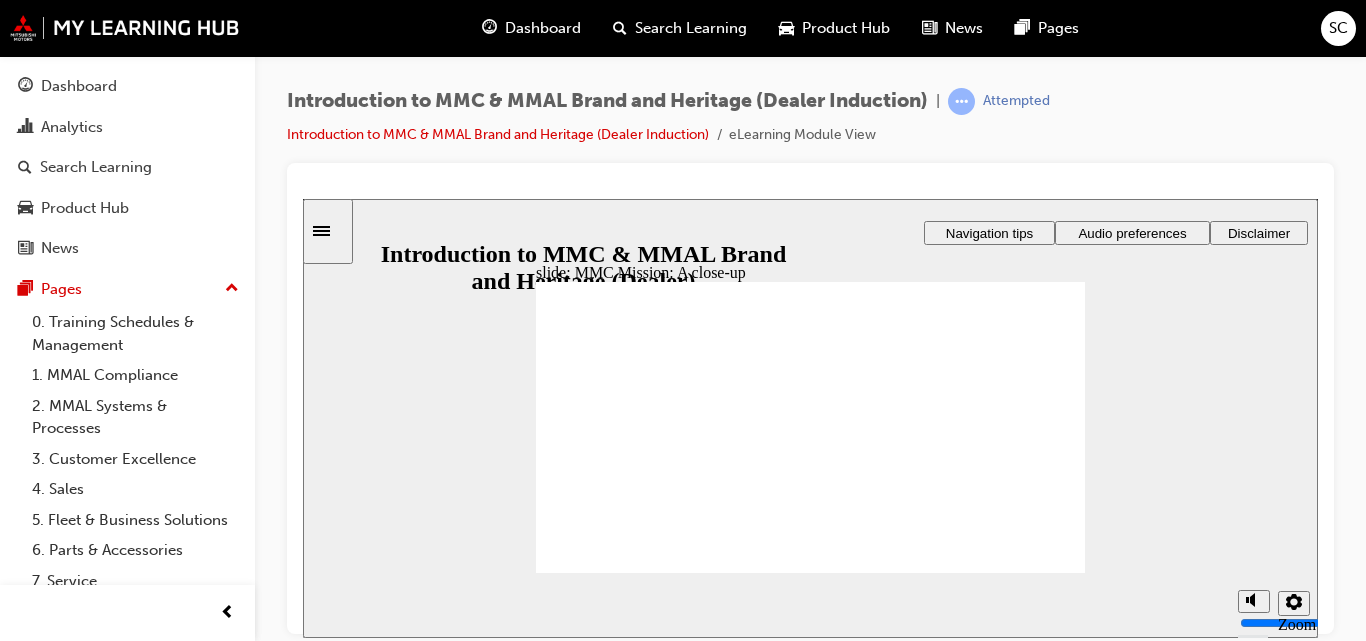 scroll, scrollTop: 0, scrollLeft: 0, axis: both 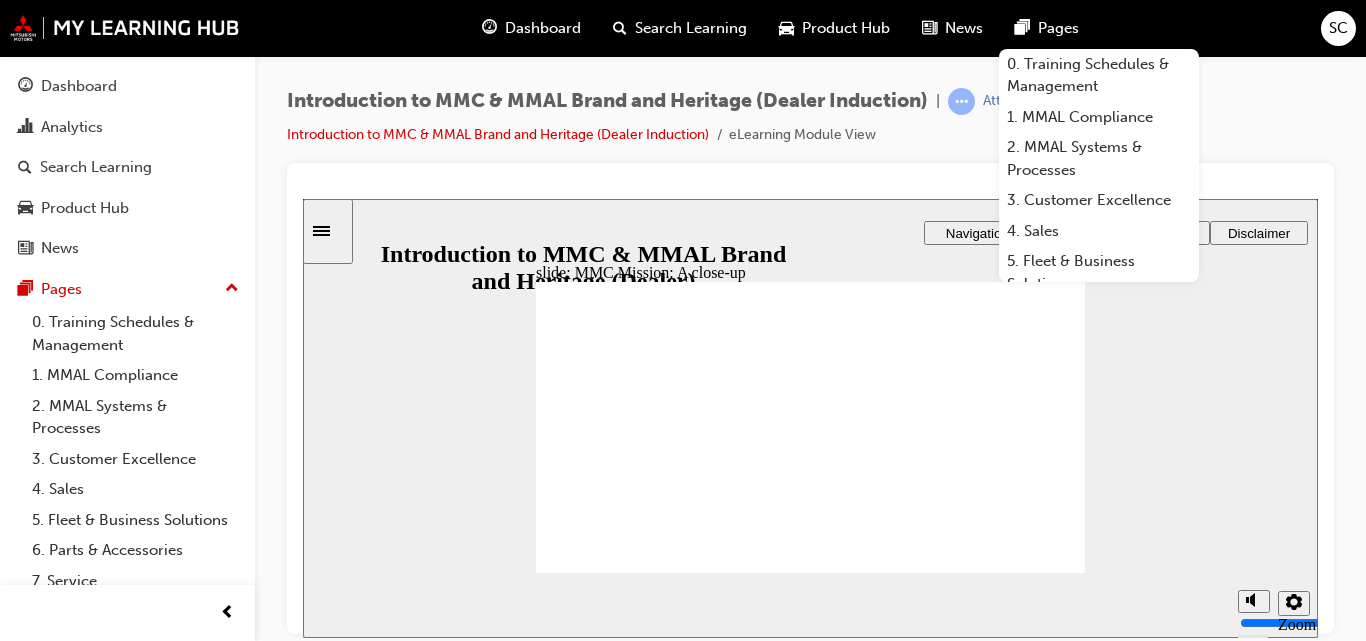 click 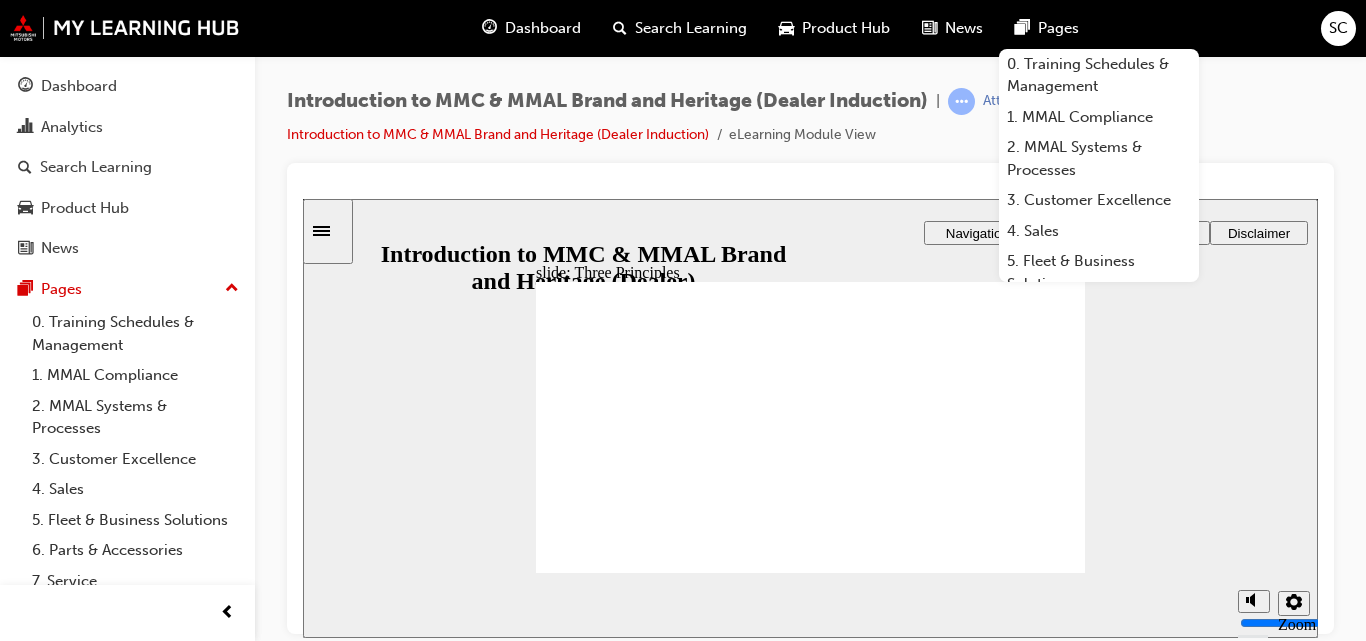 click on "Pages" at bounding box center [1058, 28] 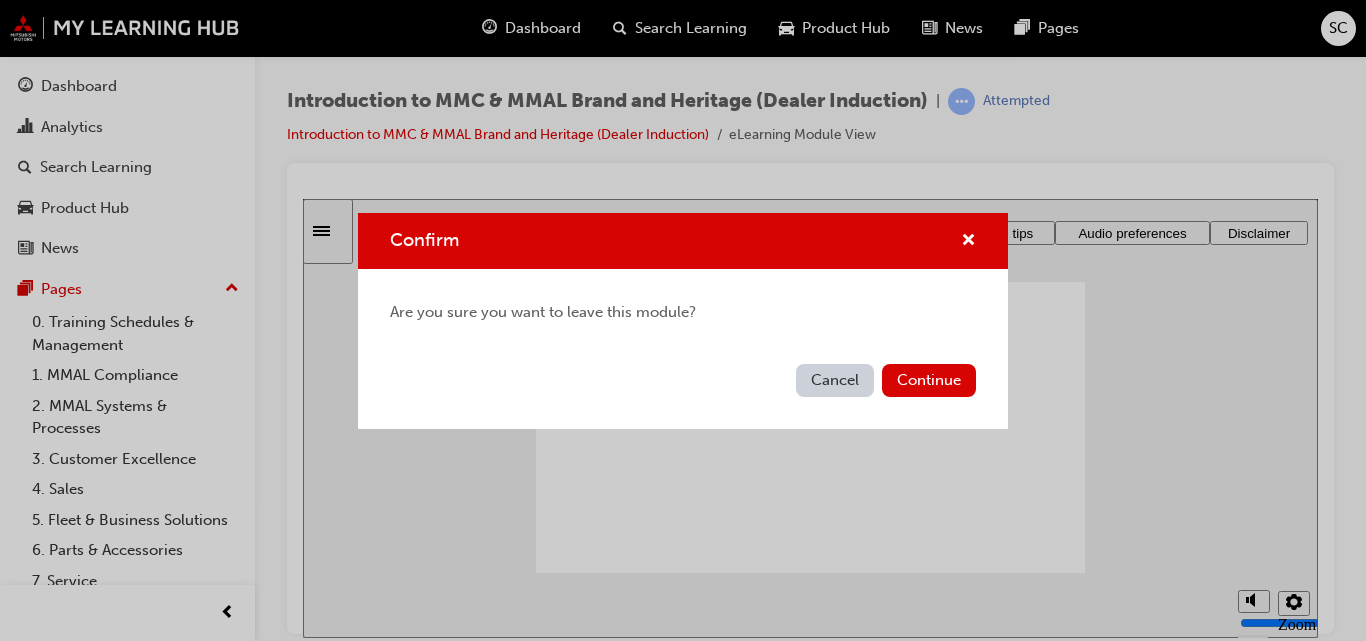 click on "Cancel" at bounding box center [835, 380] 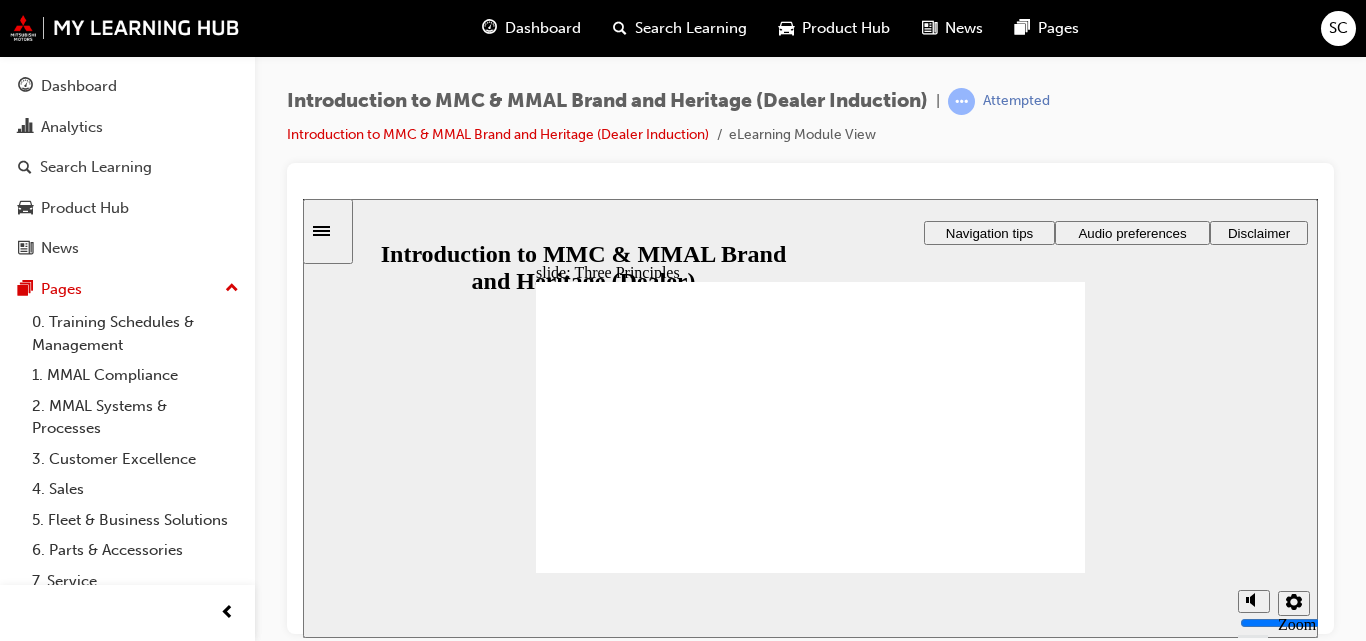 click 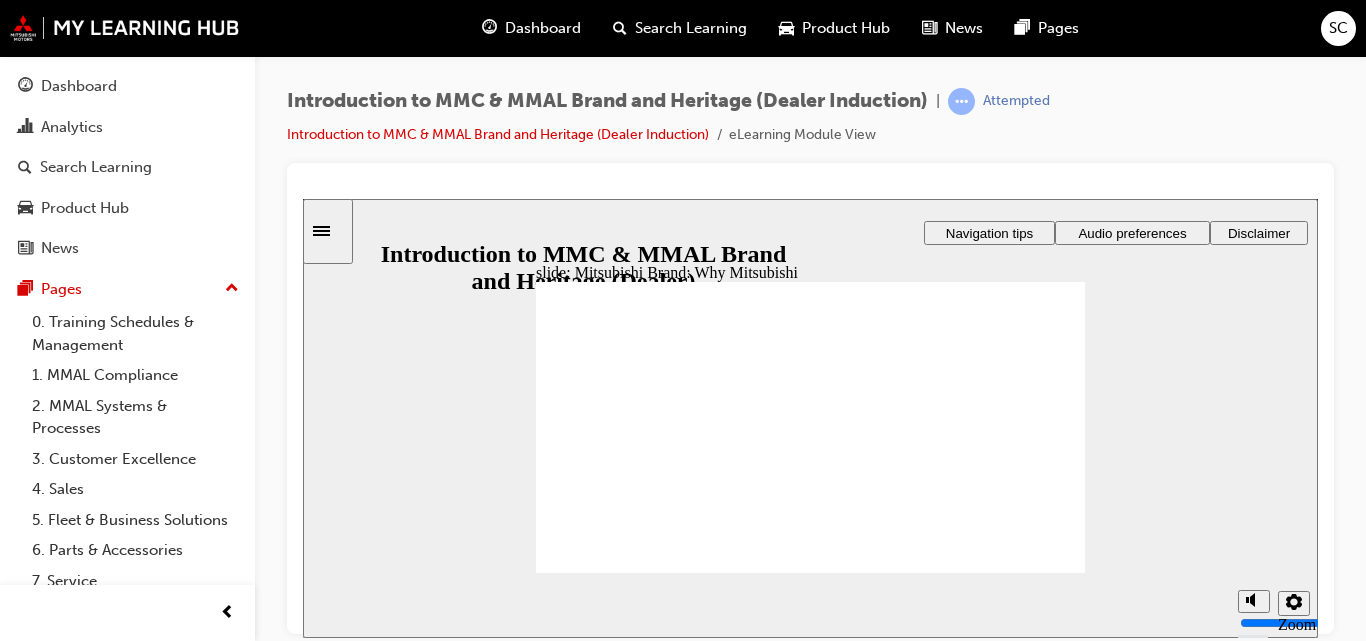 click 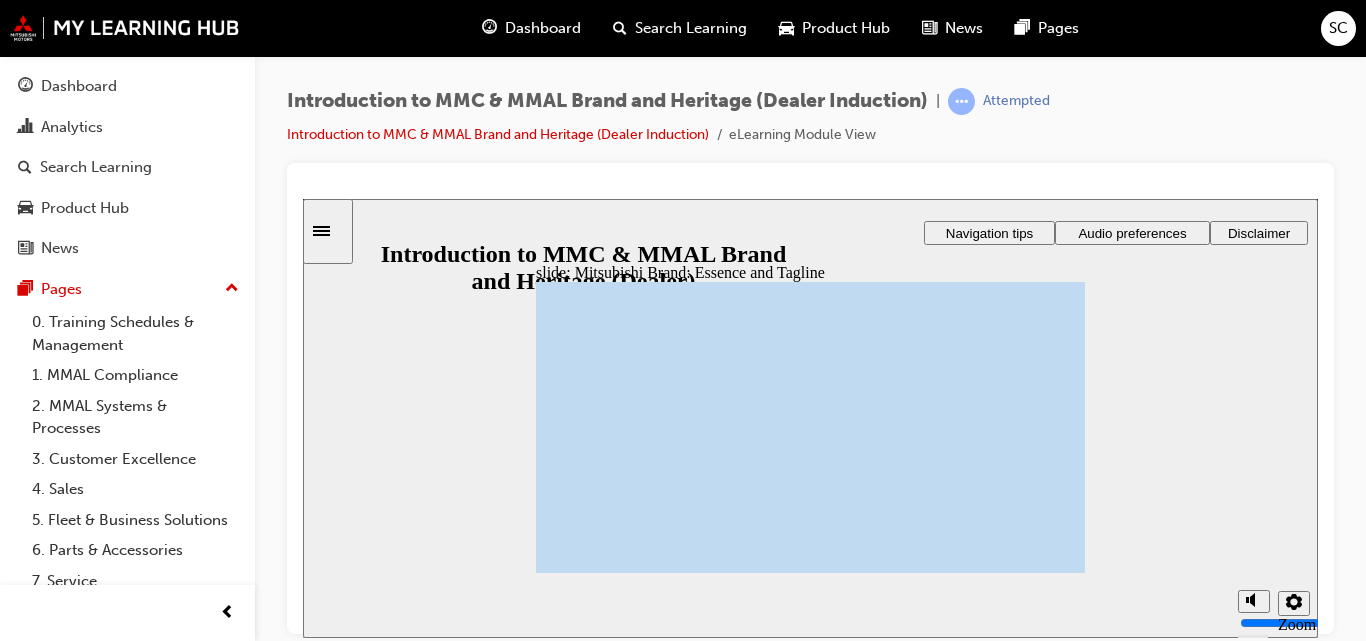 click 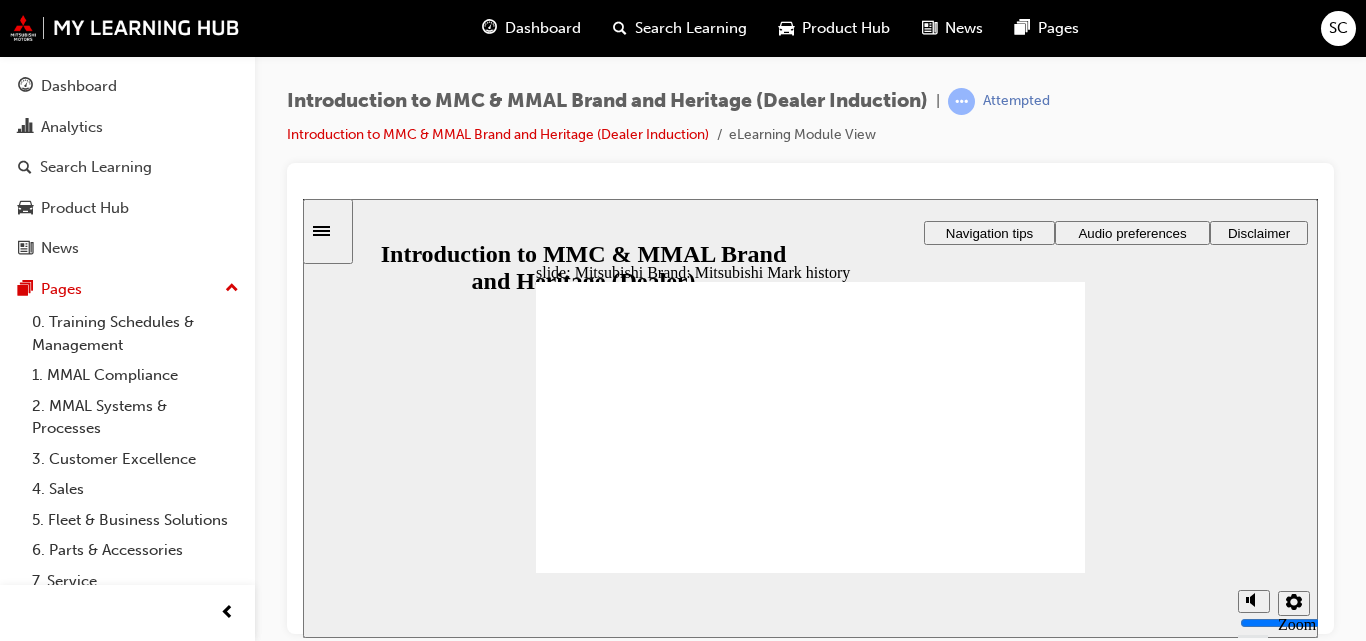 click 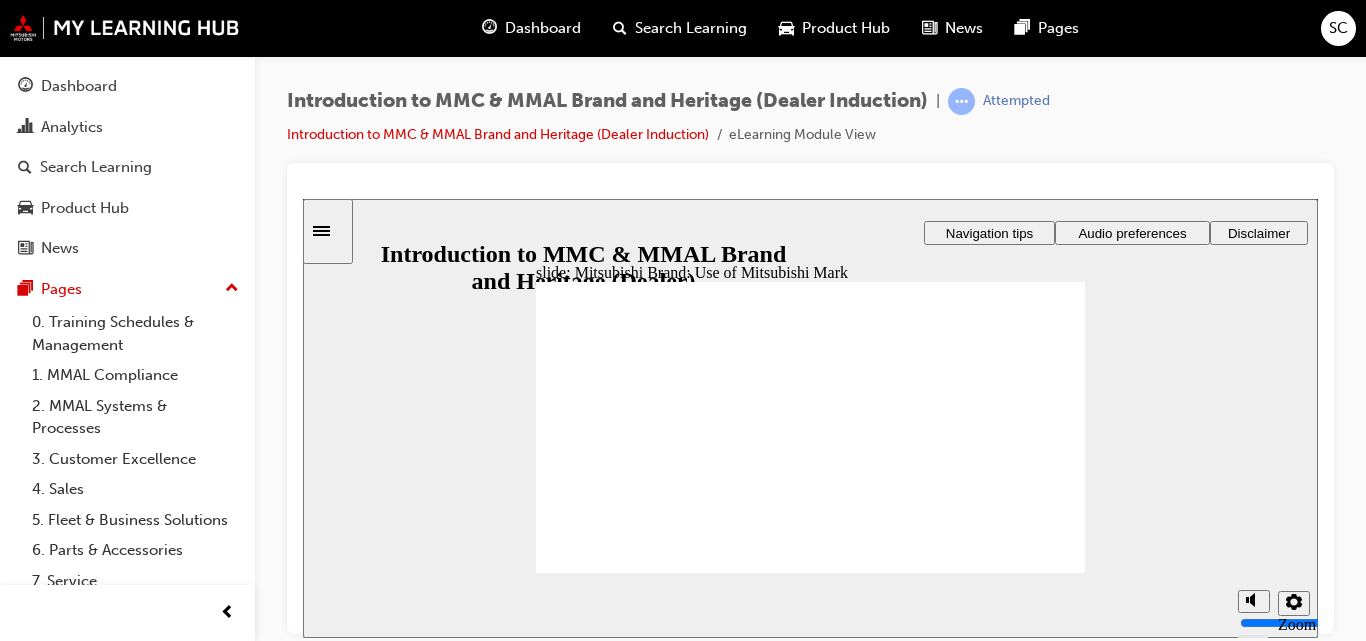 click 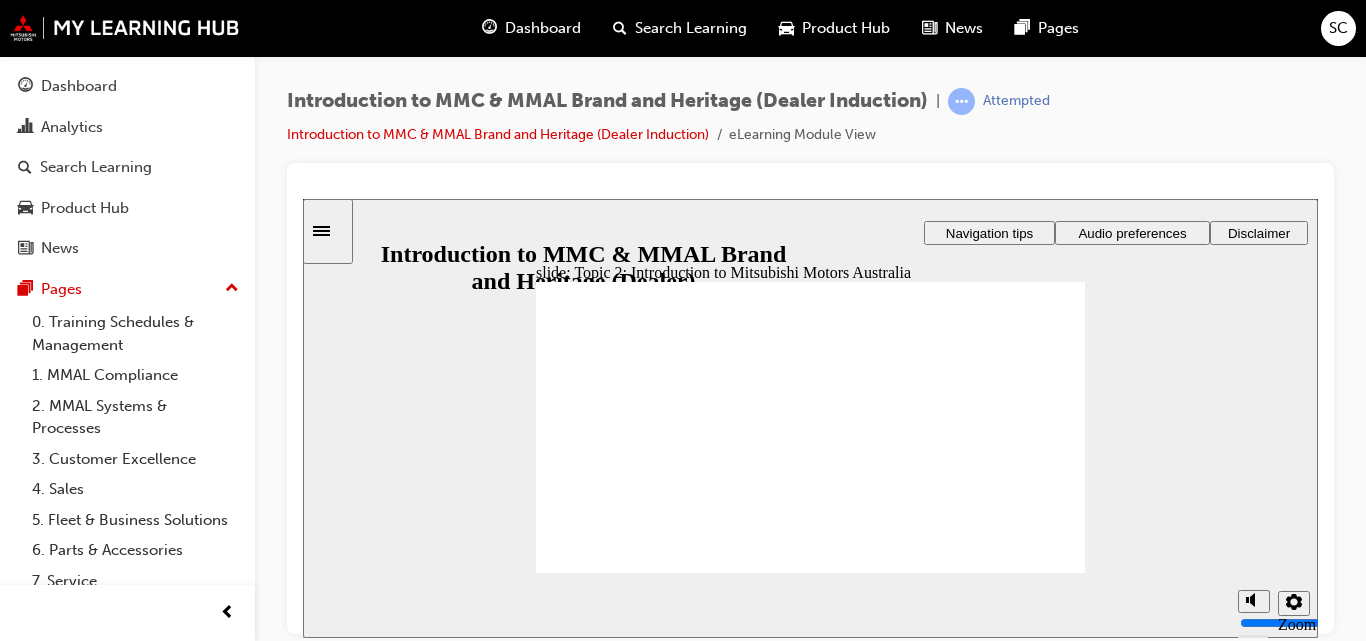 click on "Next" at bounding box center [1044, 1669] 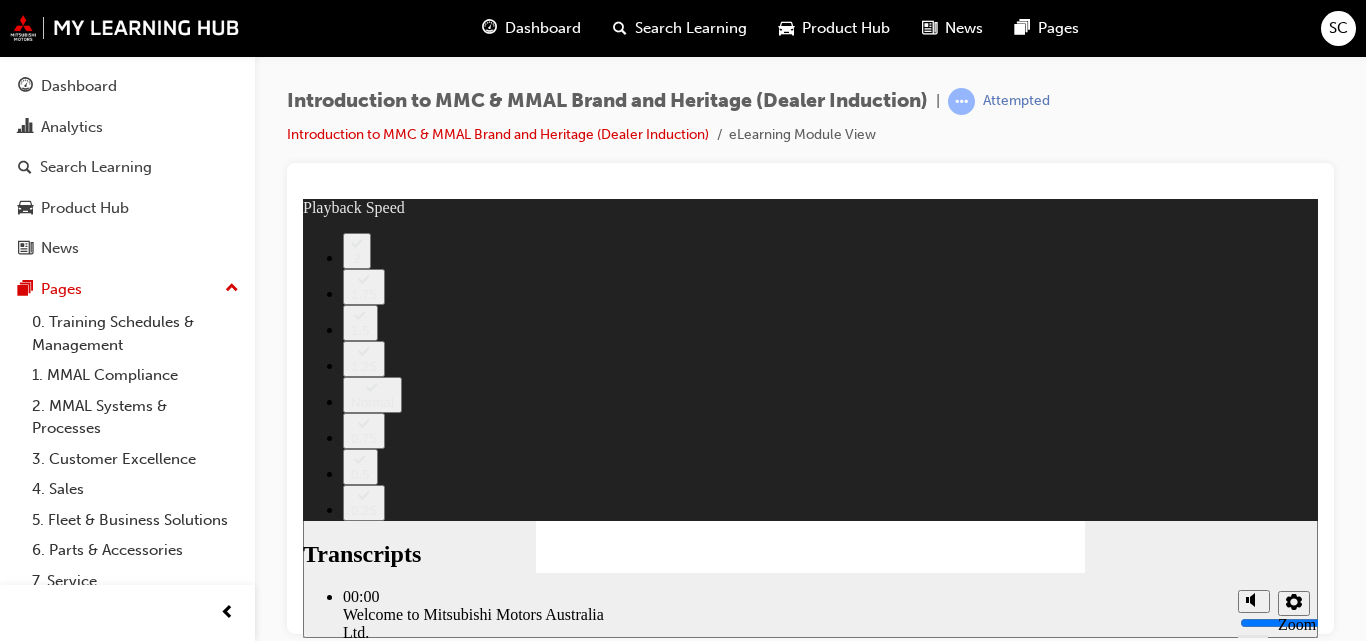 type on "0" 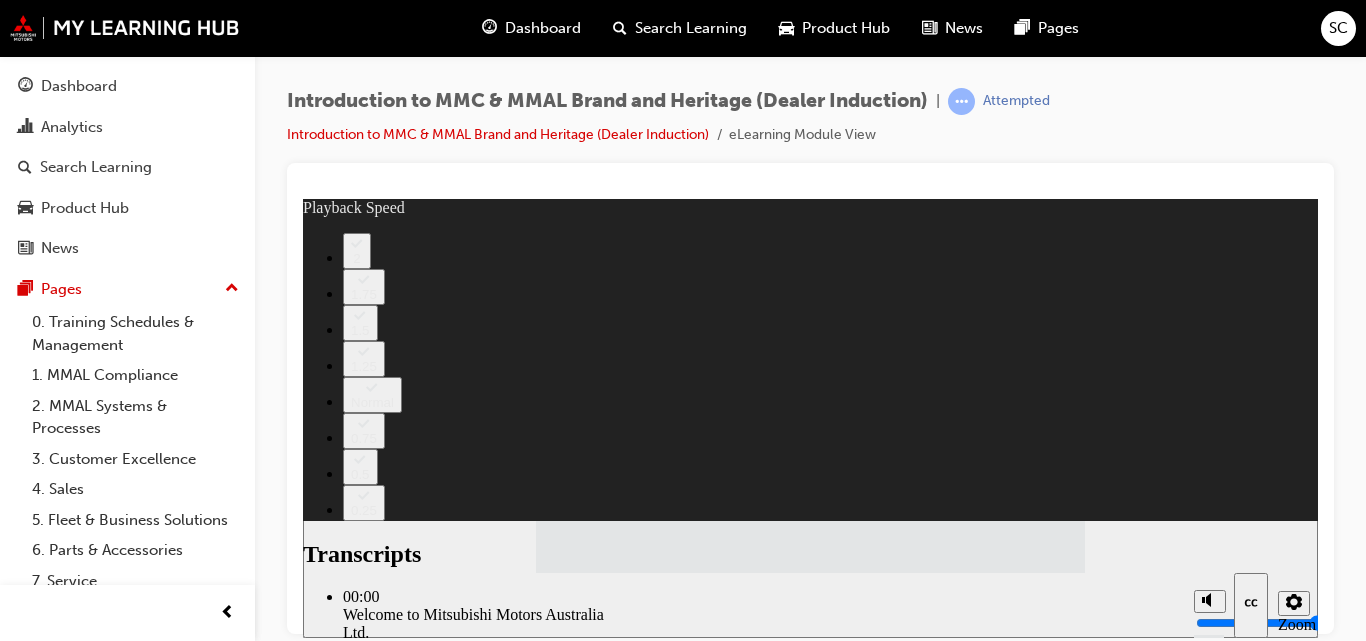 click at bounding box center (901, 2087) 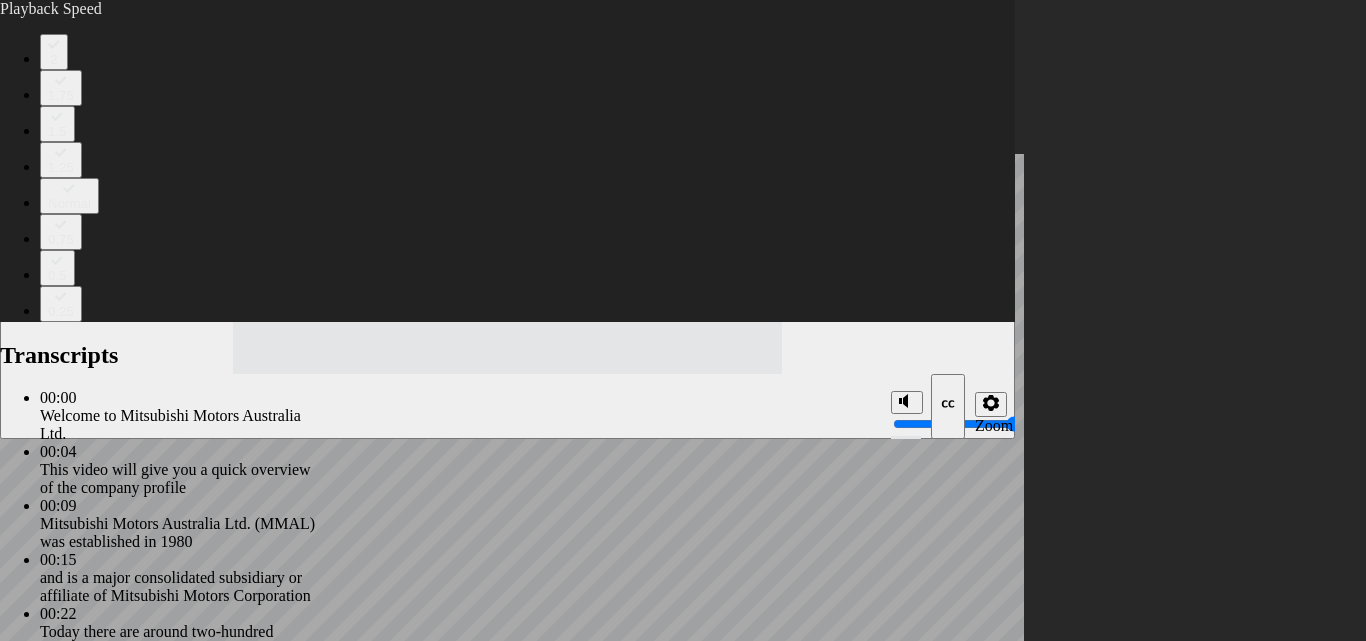 type on "112" 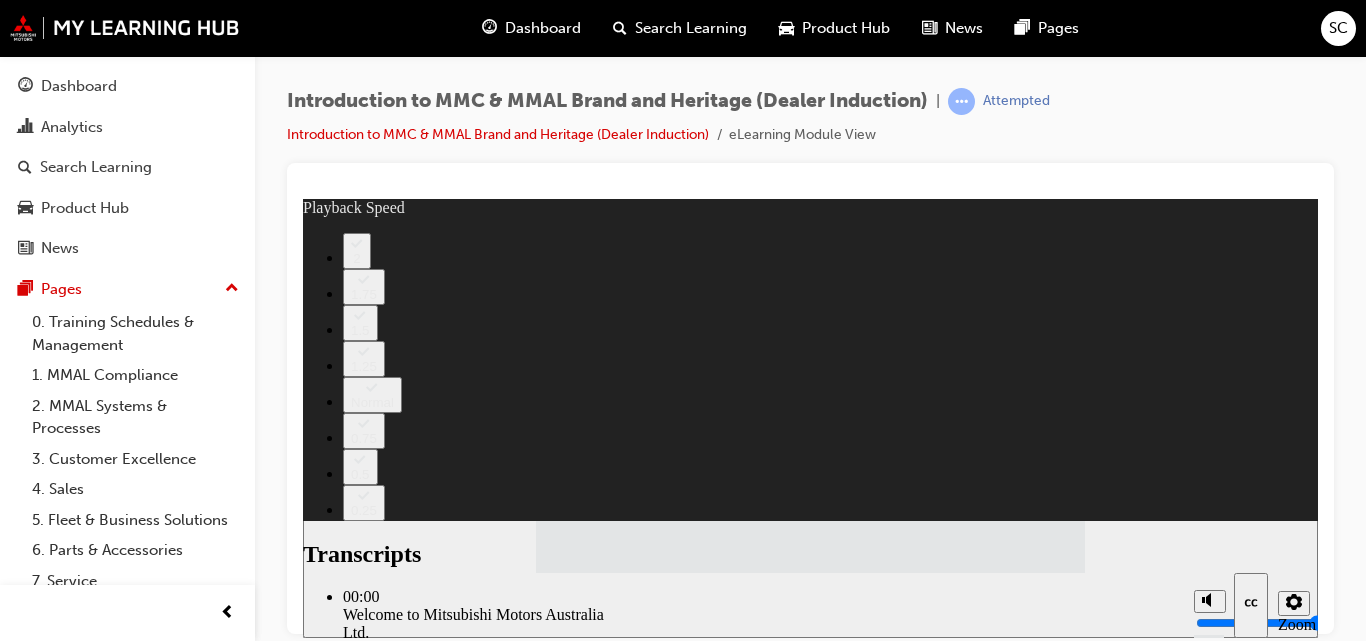 click on "Next" at bounding box center [1044, 2324] 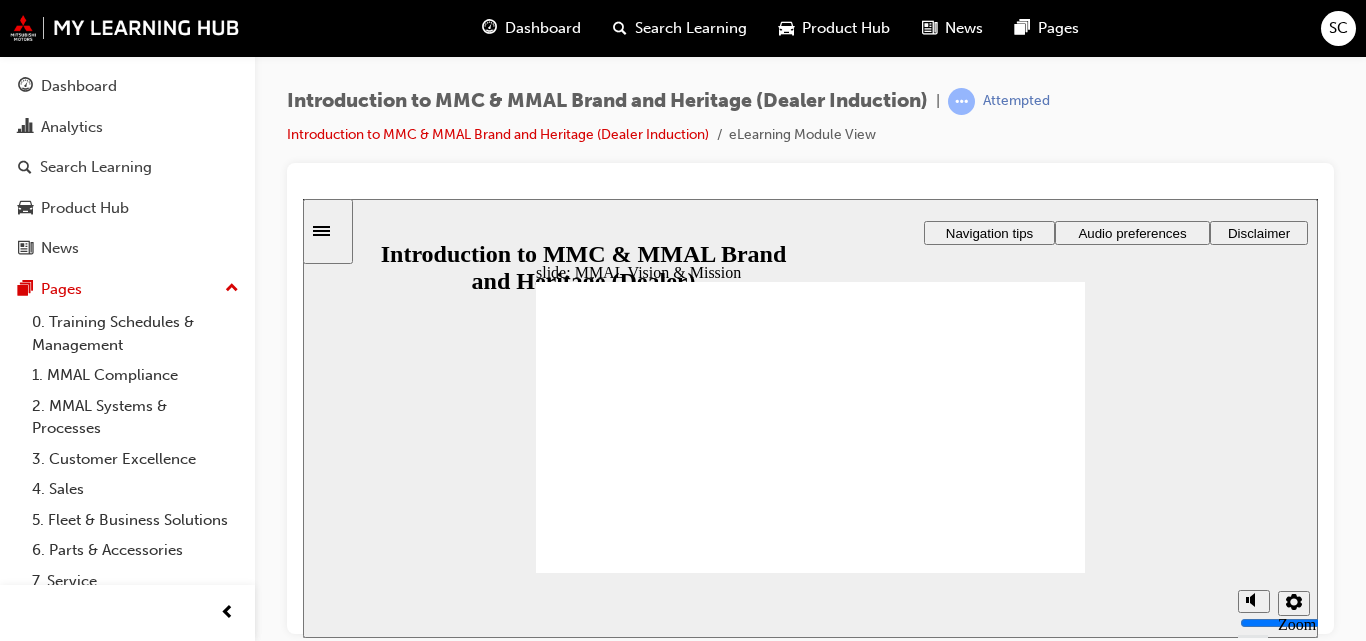 click 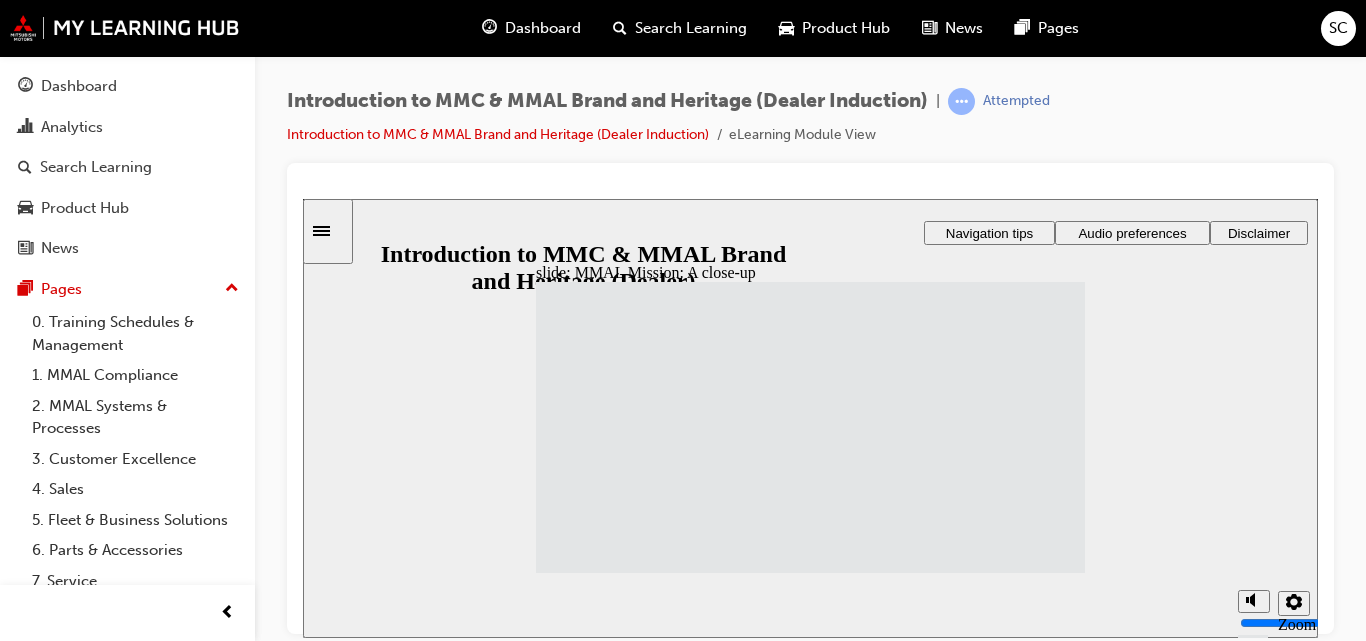 click 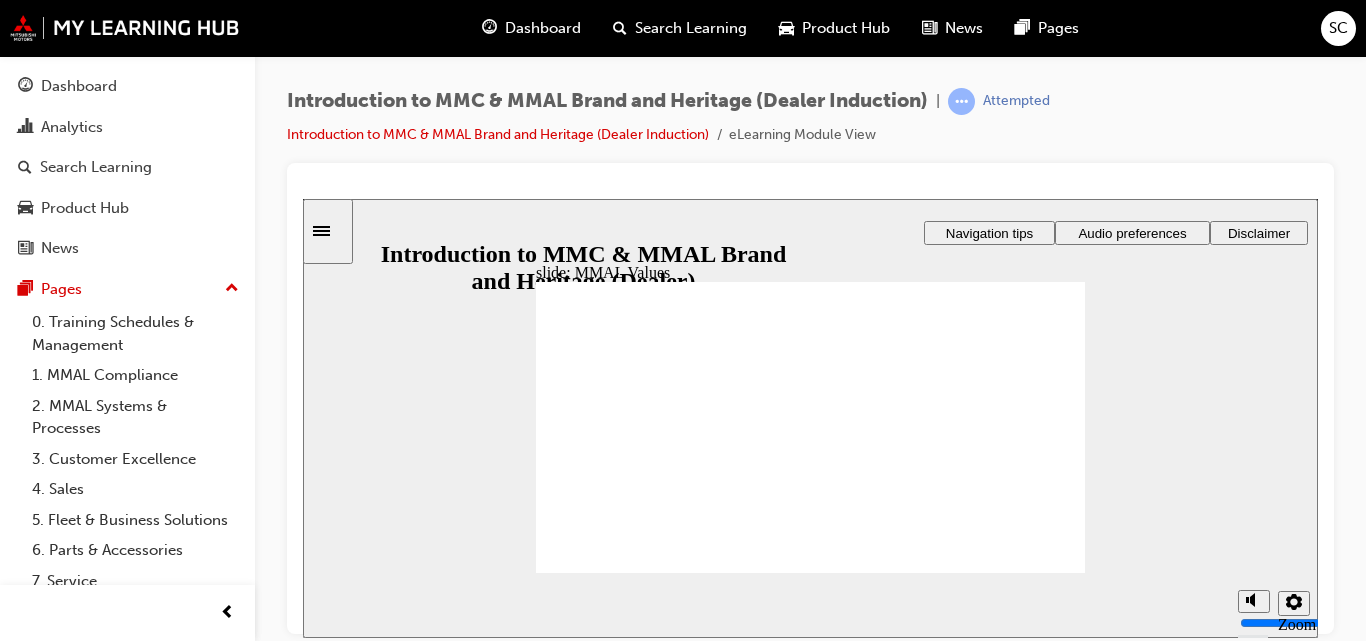 click 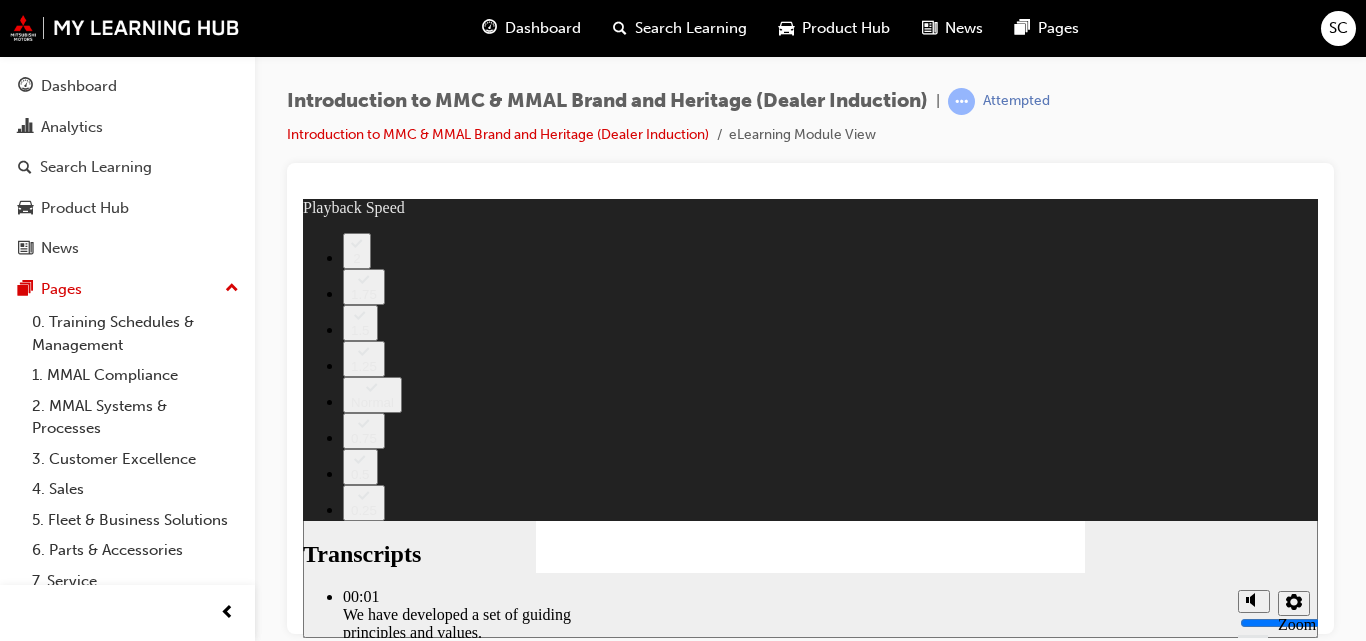 type on "0" 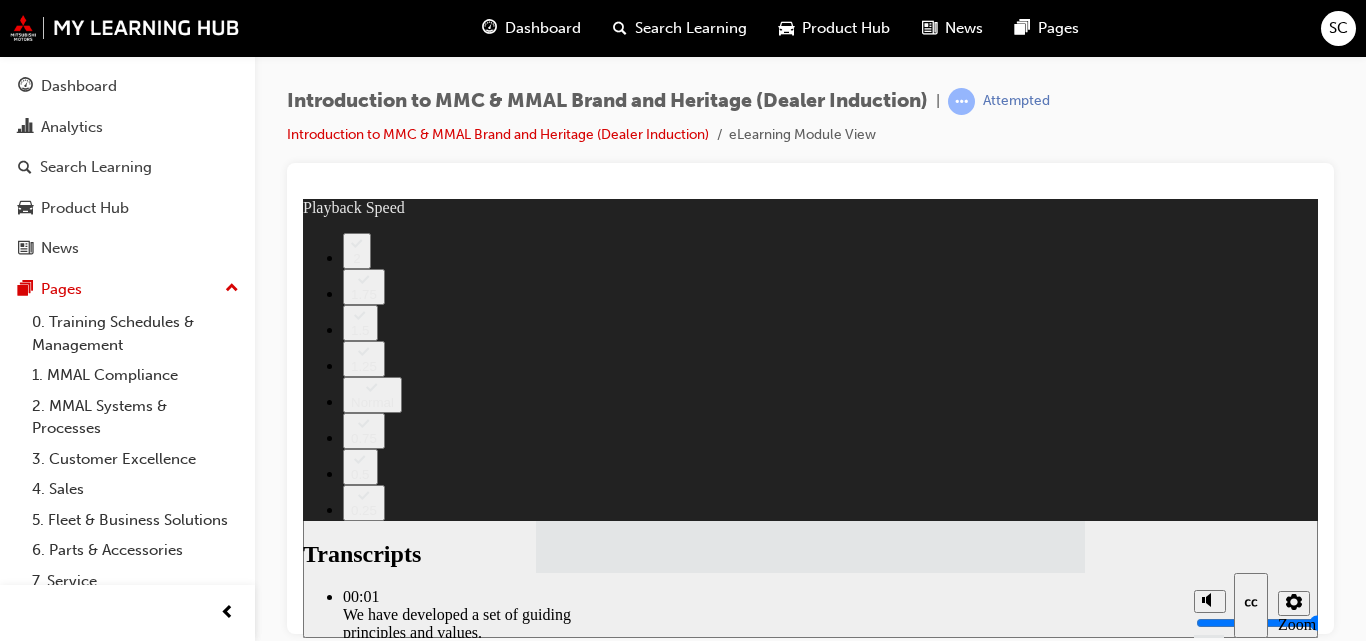 click at bounding box center (900, 2036) 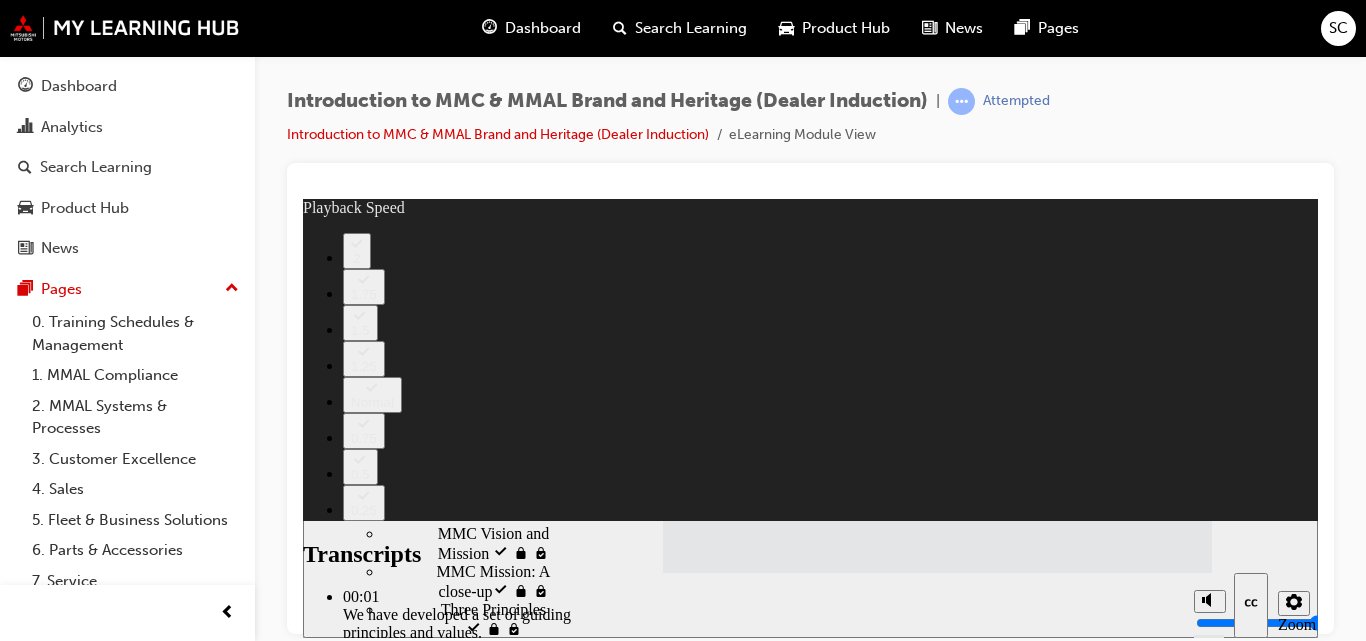 scroll, scrollTop: 425, scrollLeft: 0, axis: vertical 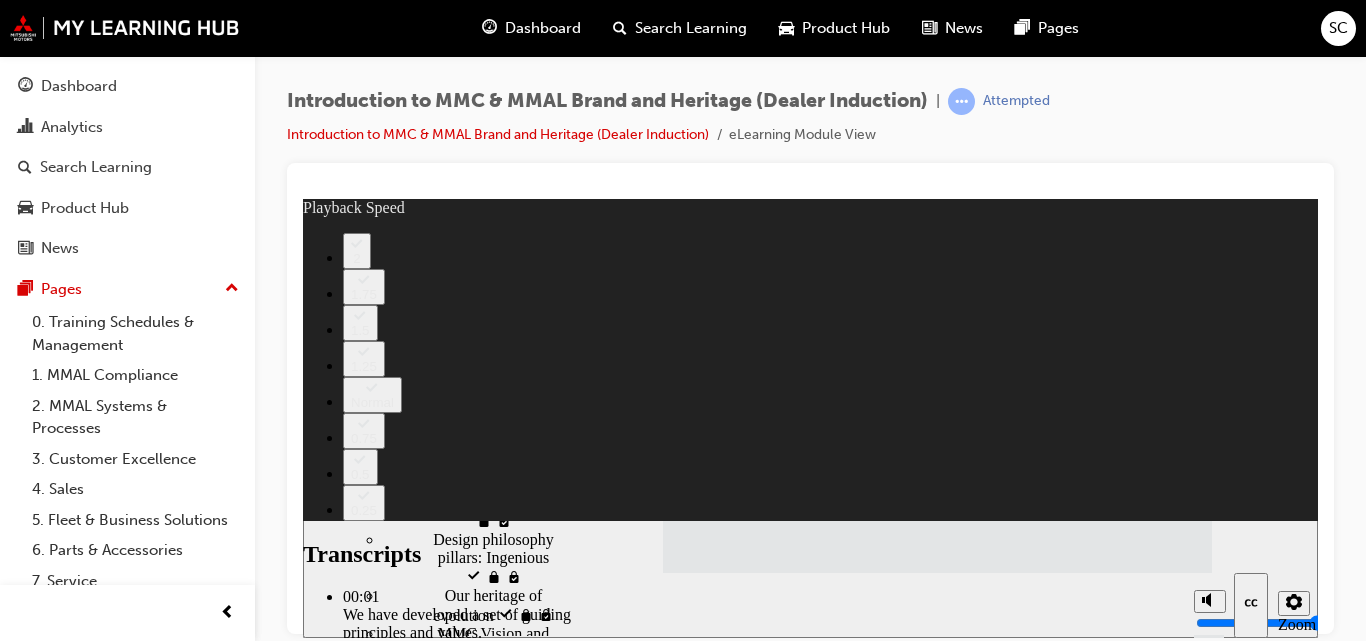 type on "120" 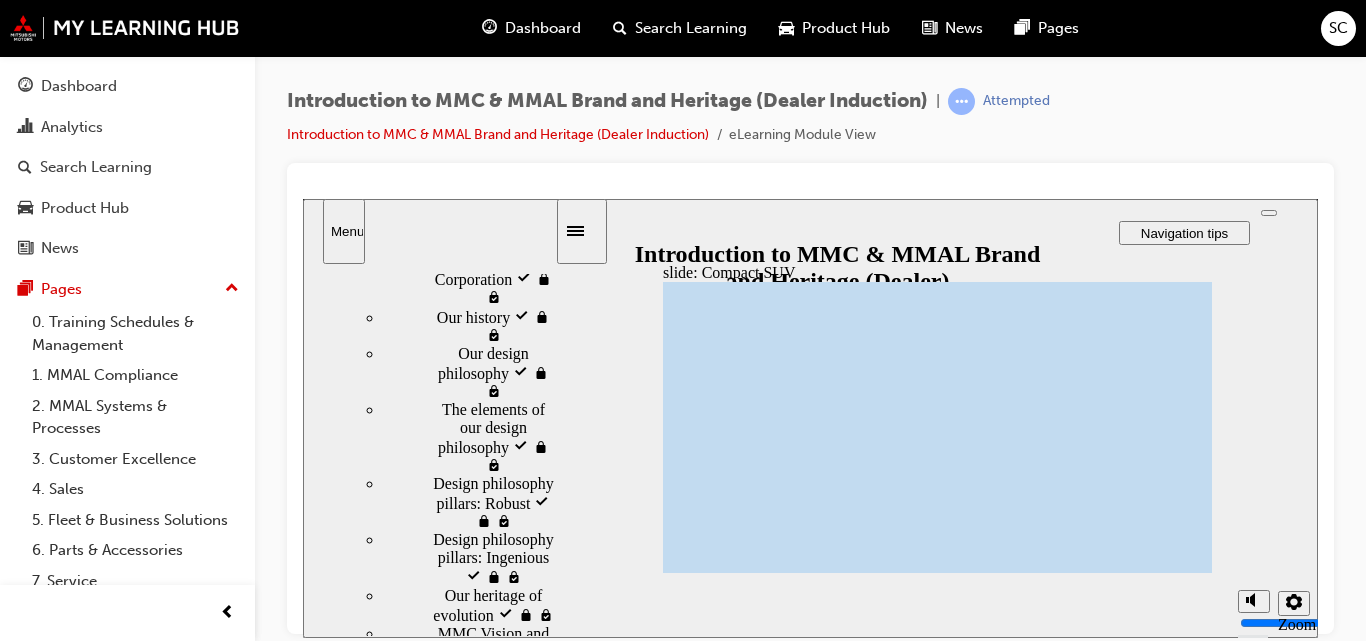 click 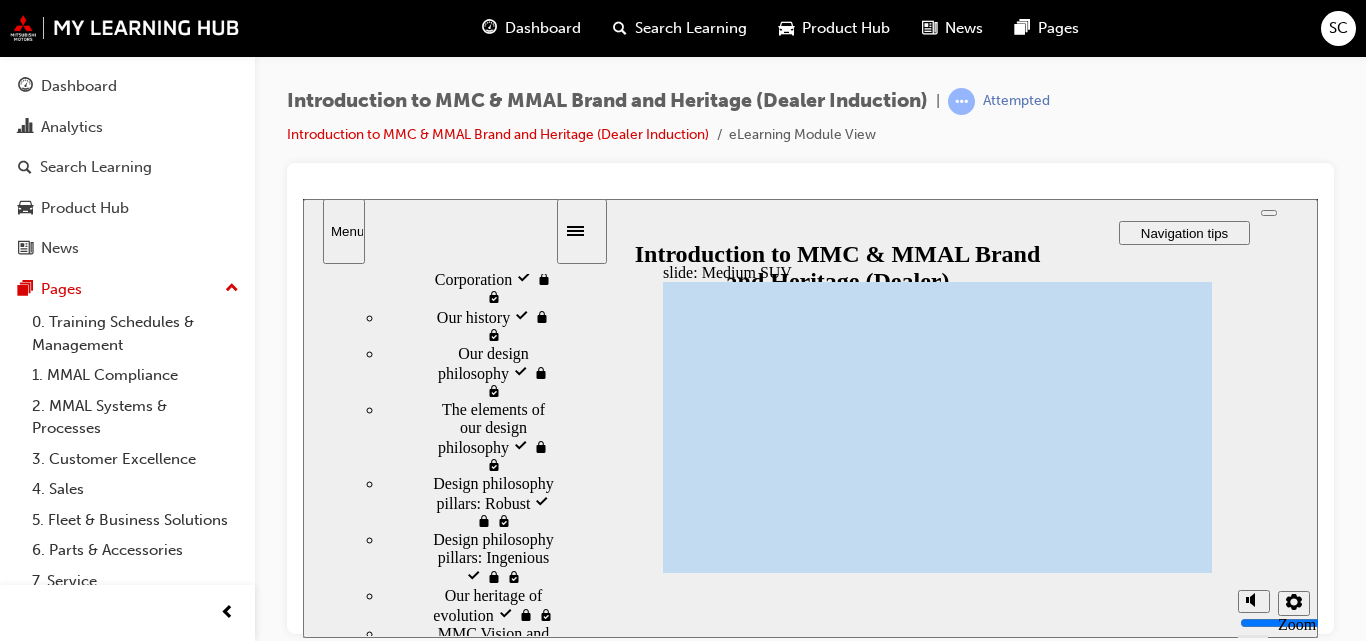 click 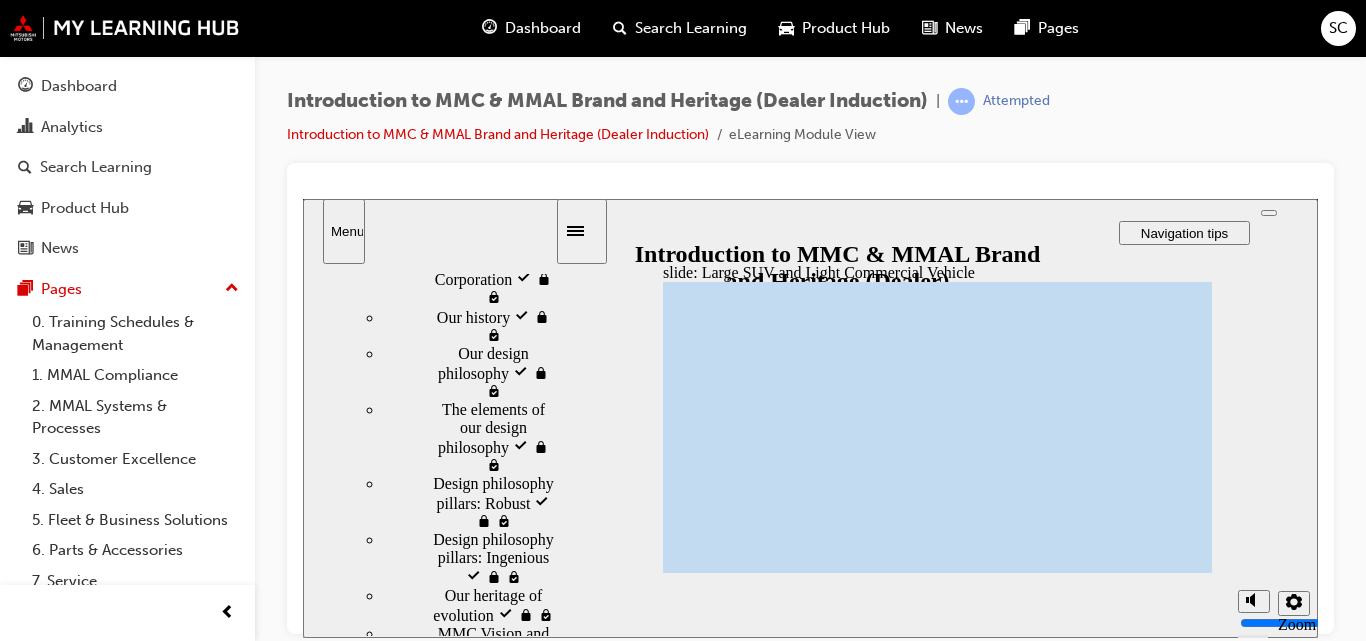 click at bounding box center [937, 2422] 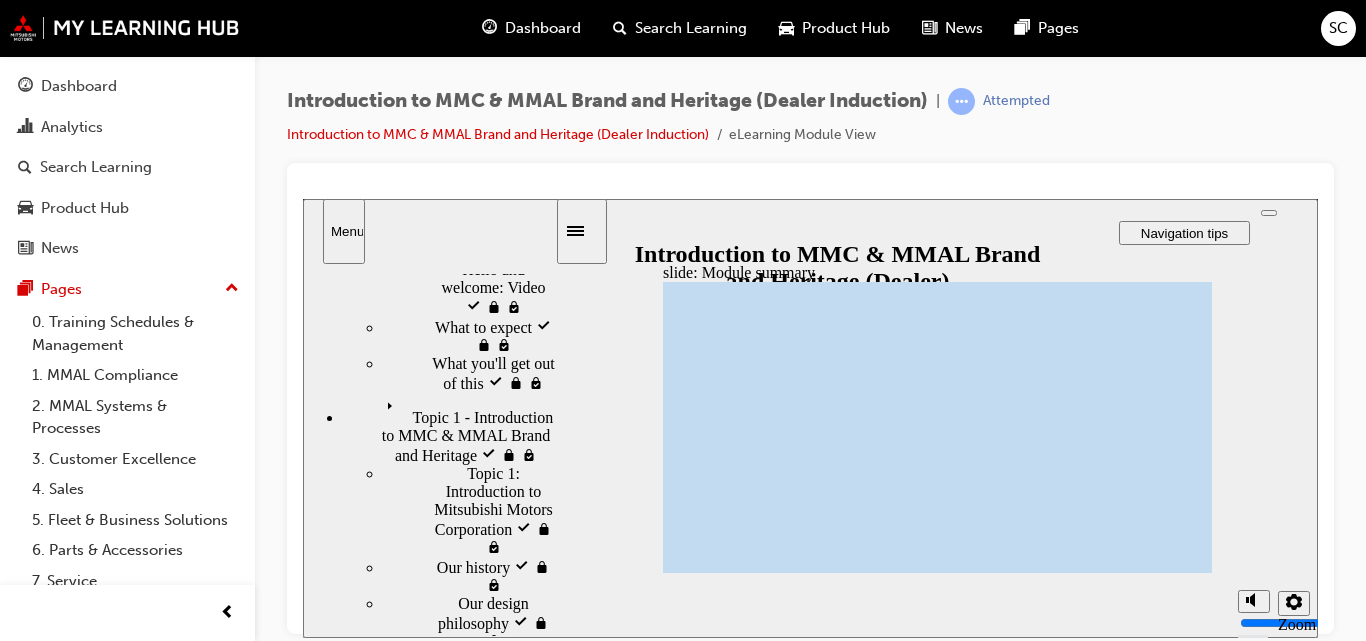 scroll, scrollTop: 177, scrollLeft: 0, axis: vertical 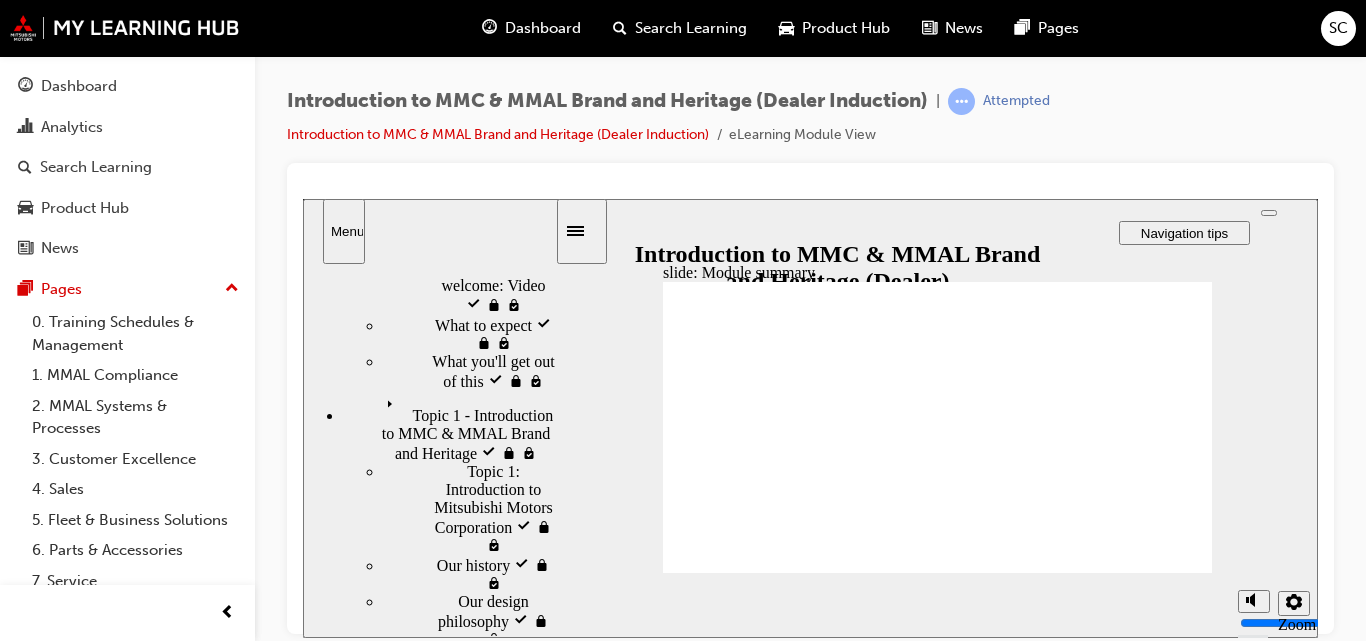 click 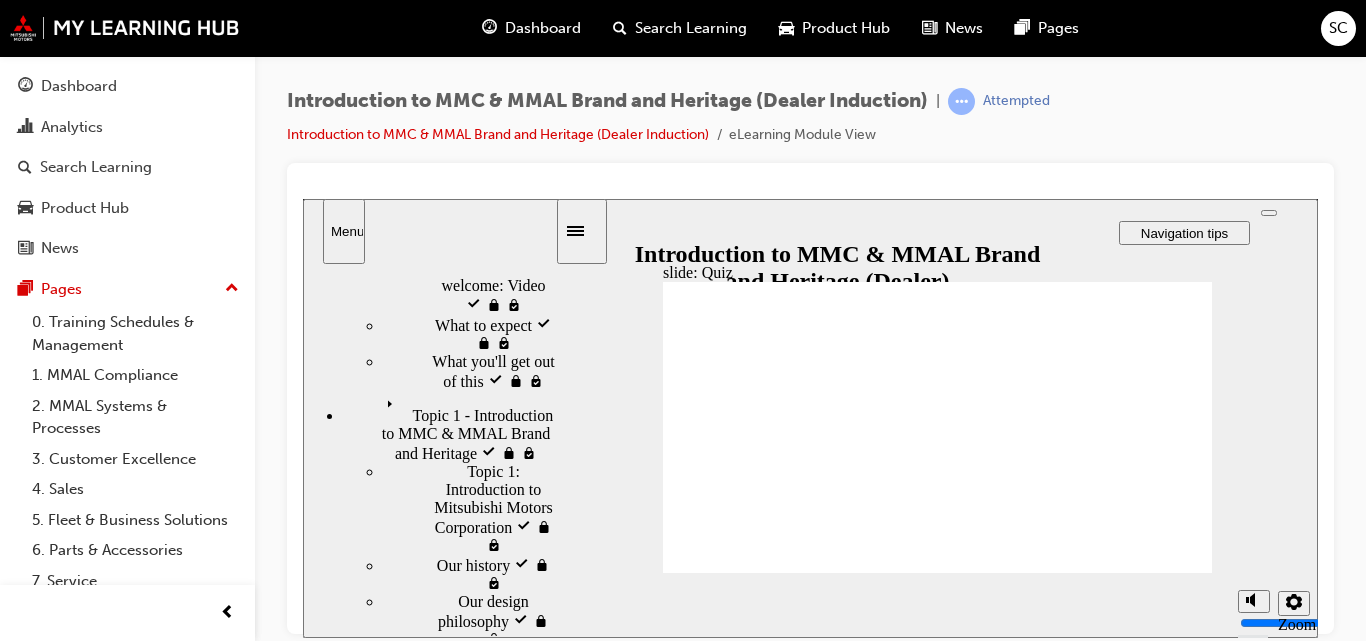 scroll, scrollTop: 134, scrollLeft: 0, axis: vertical 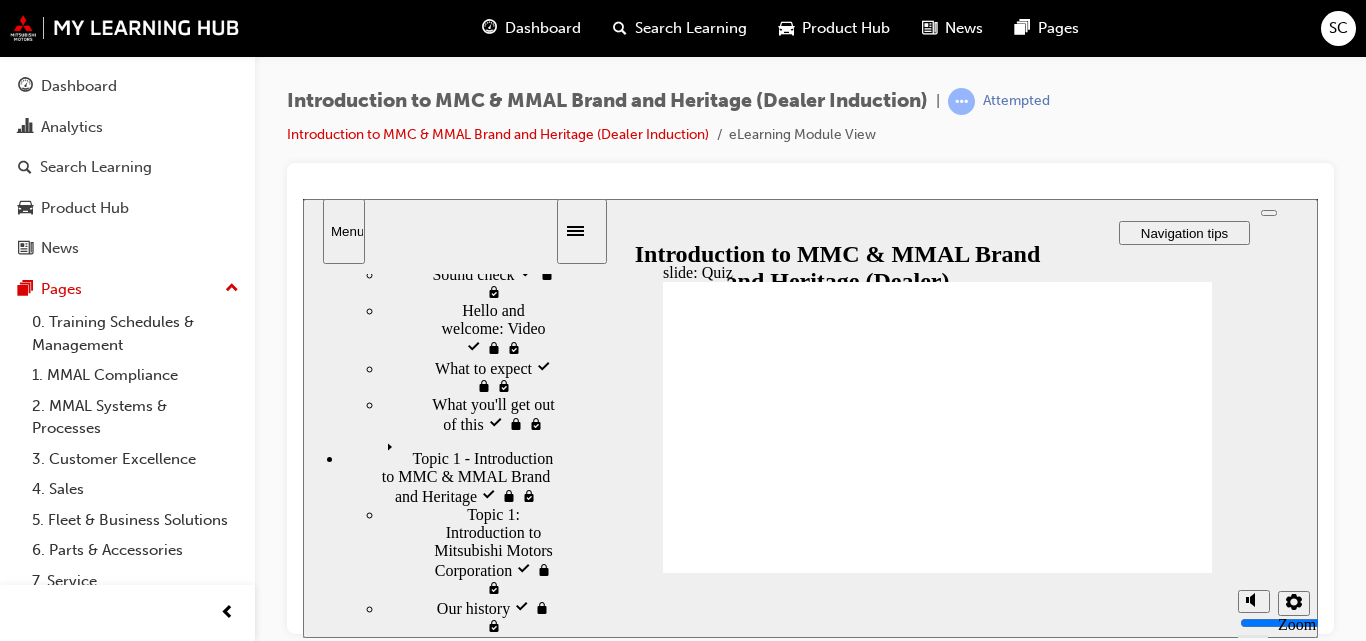 click 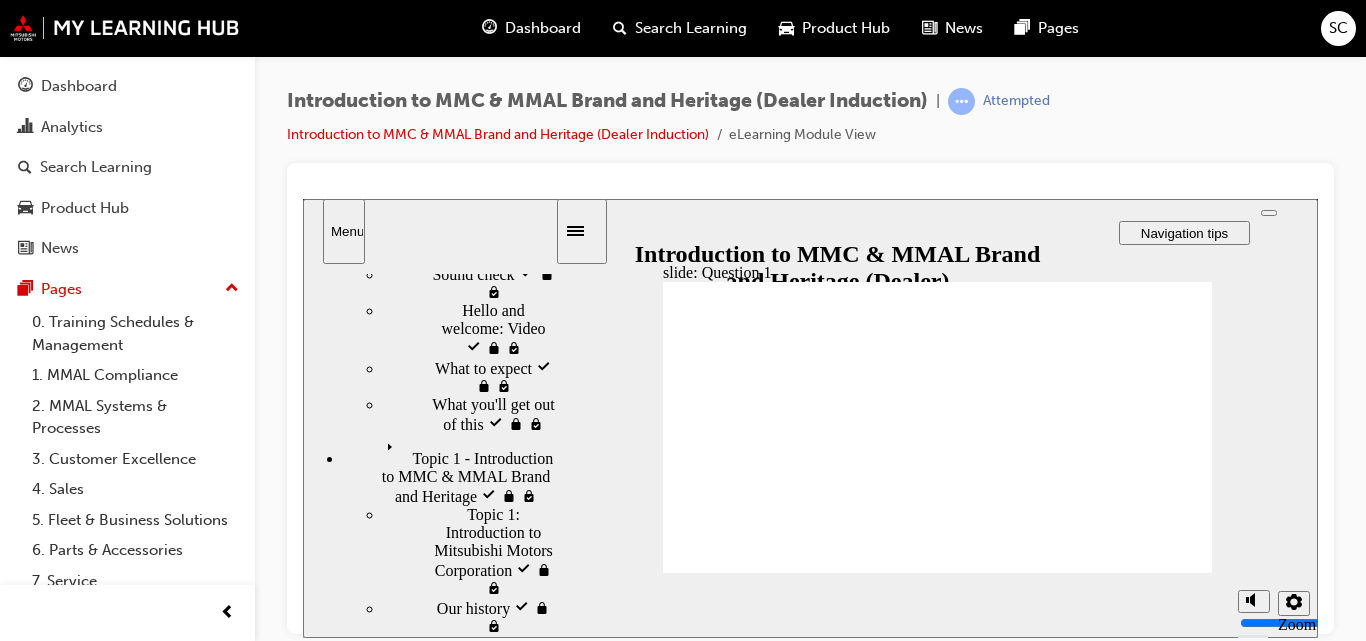 radio on "true" 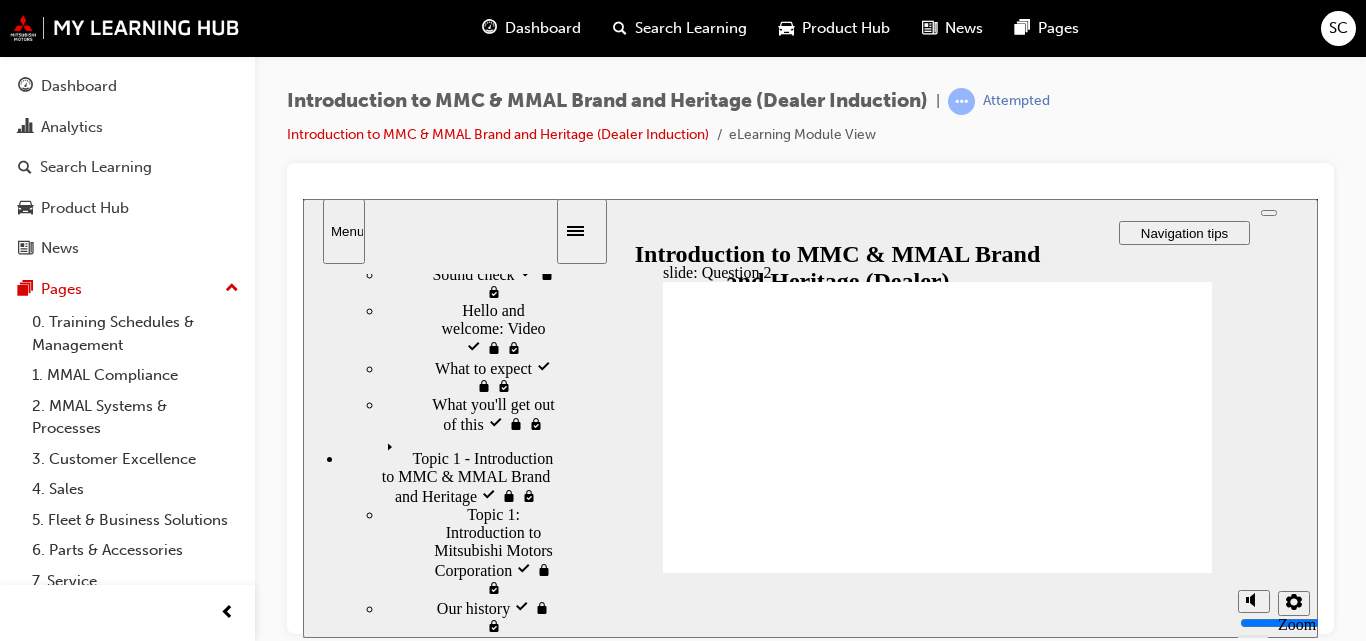radio on "true" 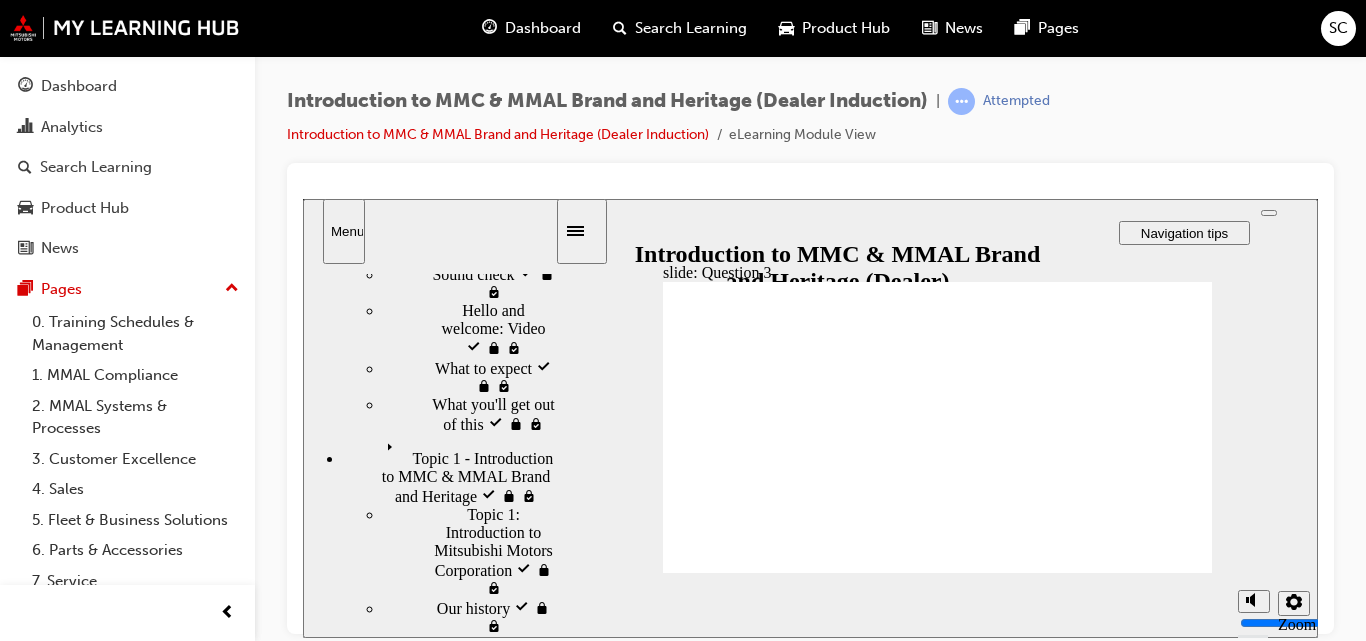 radio on "true" 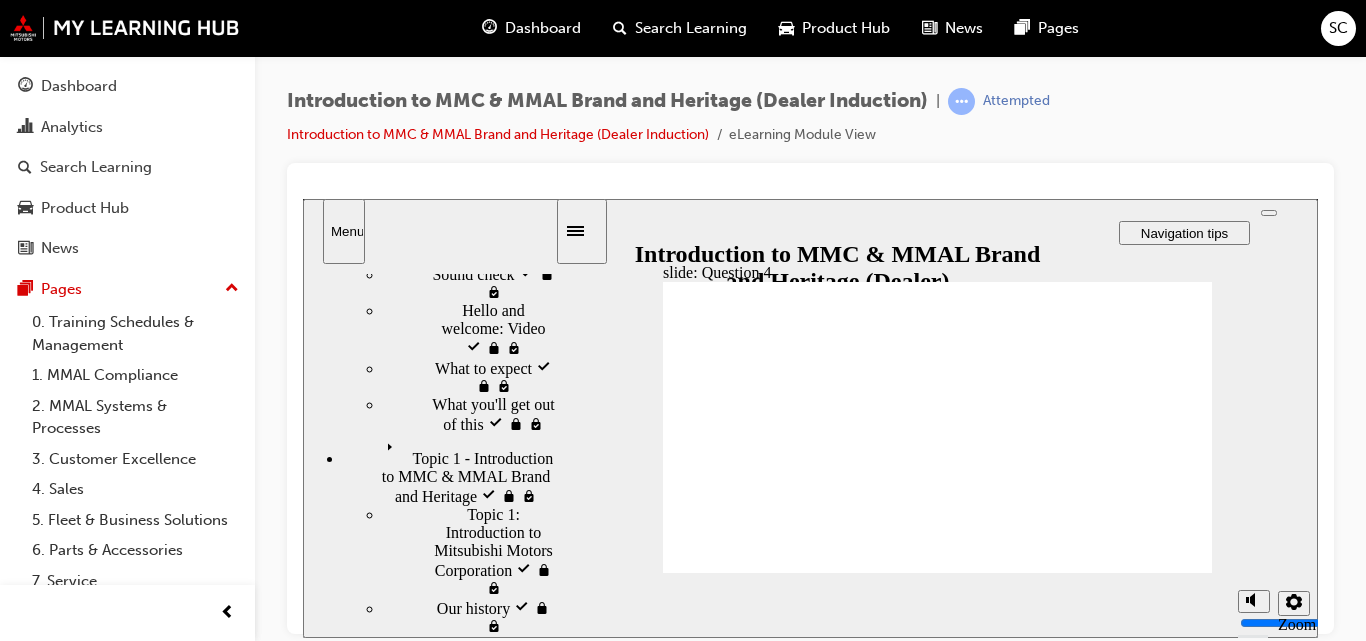 radio on "true" 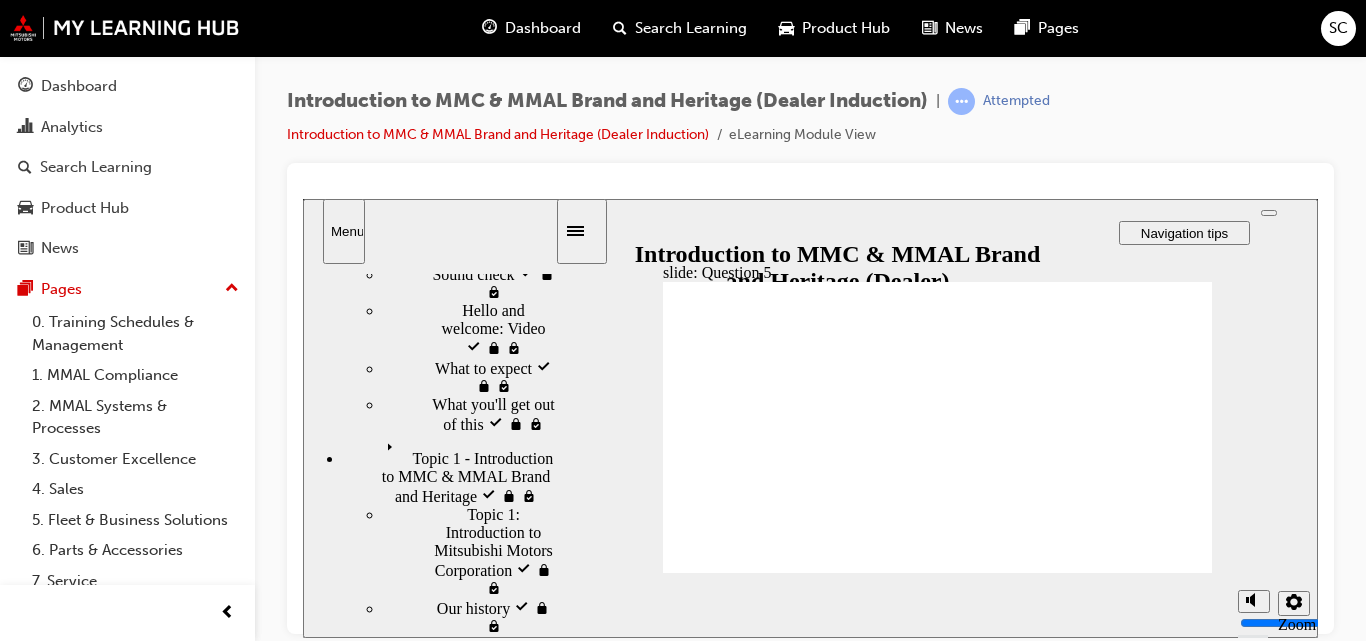 checkbox on "true" 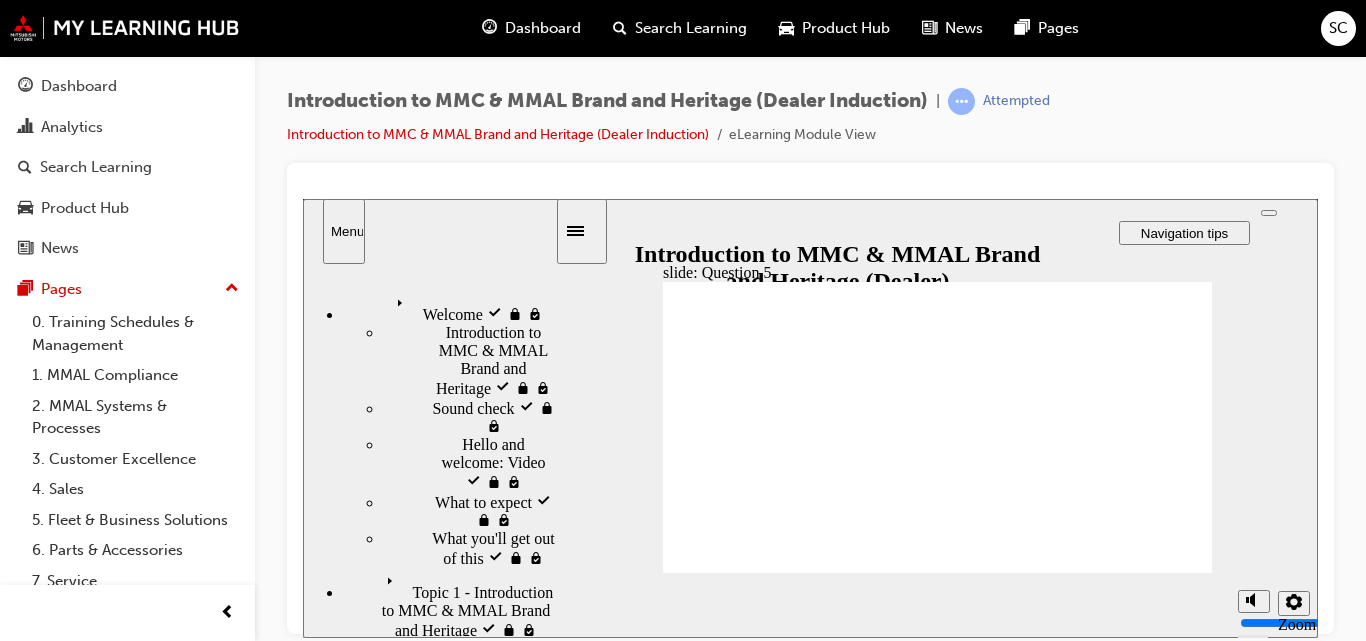 scroll, scrollTop: 0, scrollLeft: 0, axis: both 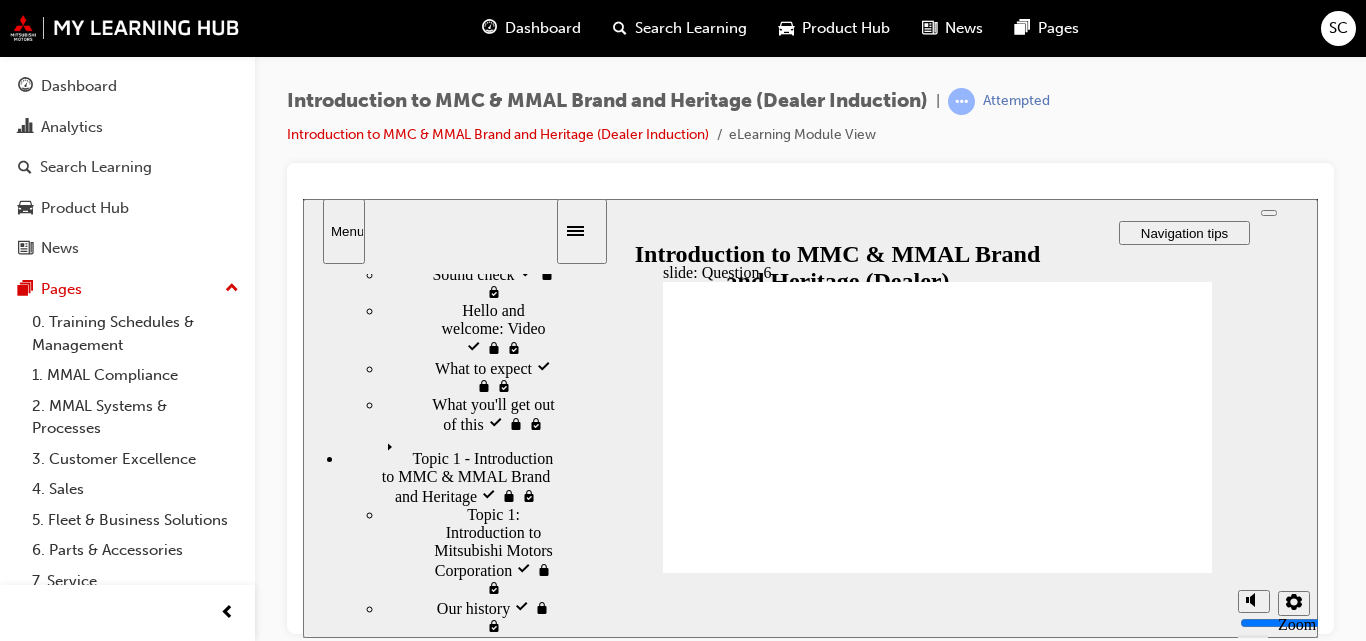 radio on "true" 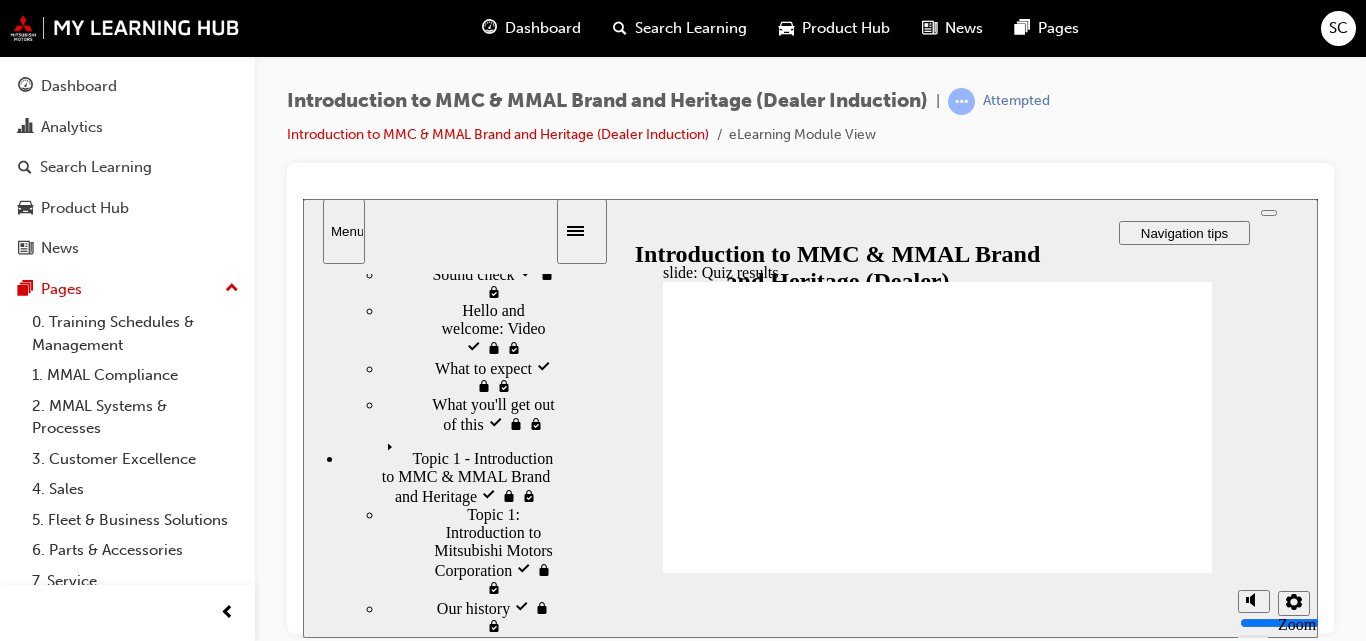 click 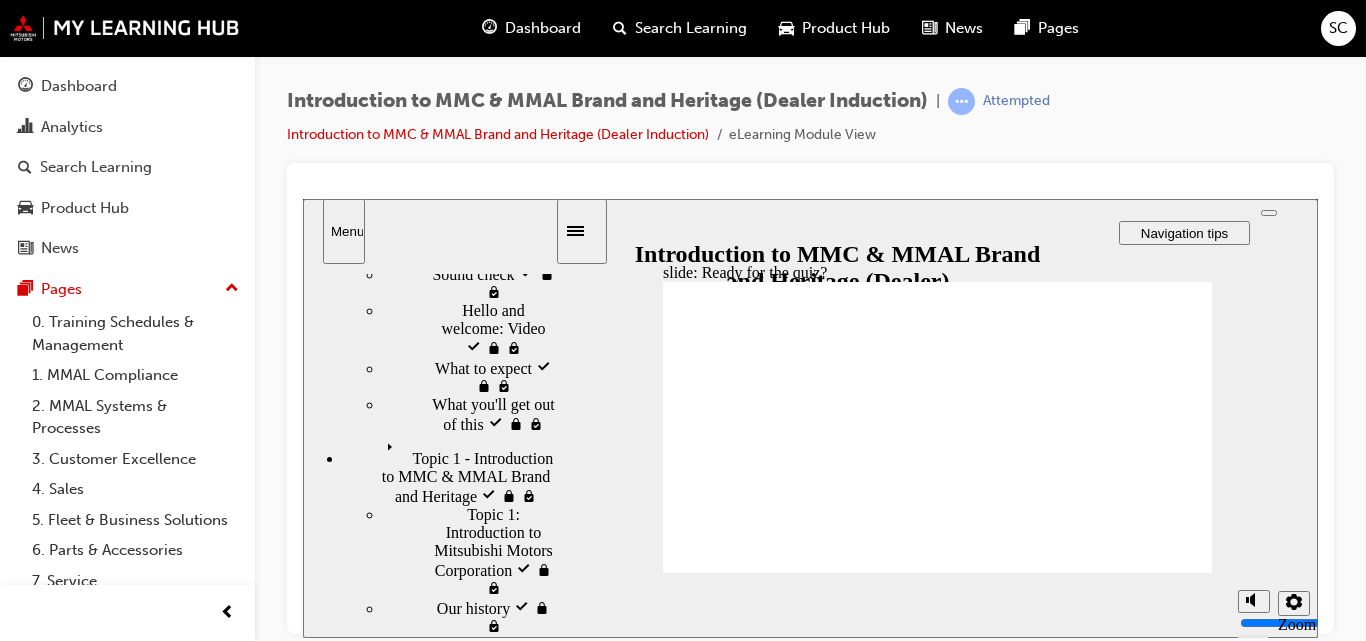 click on "Next" at bounding box center (1171, 2221) 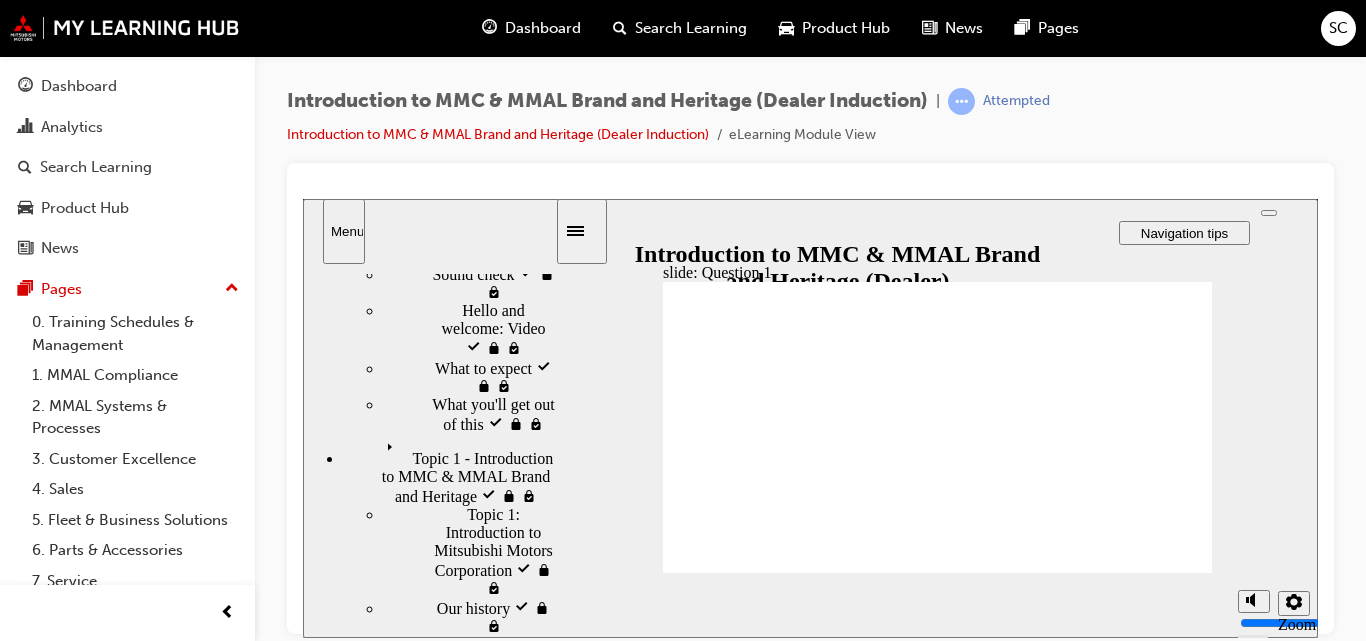 radio on "true" 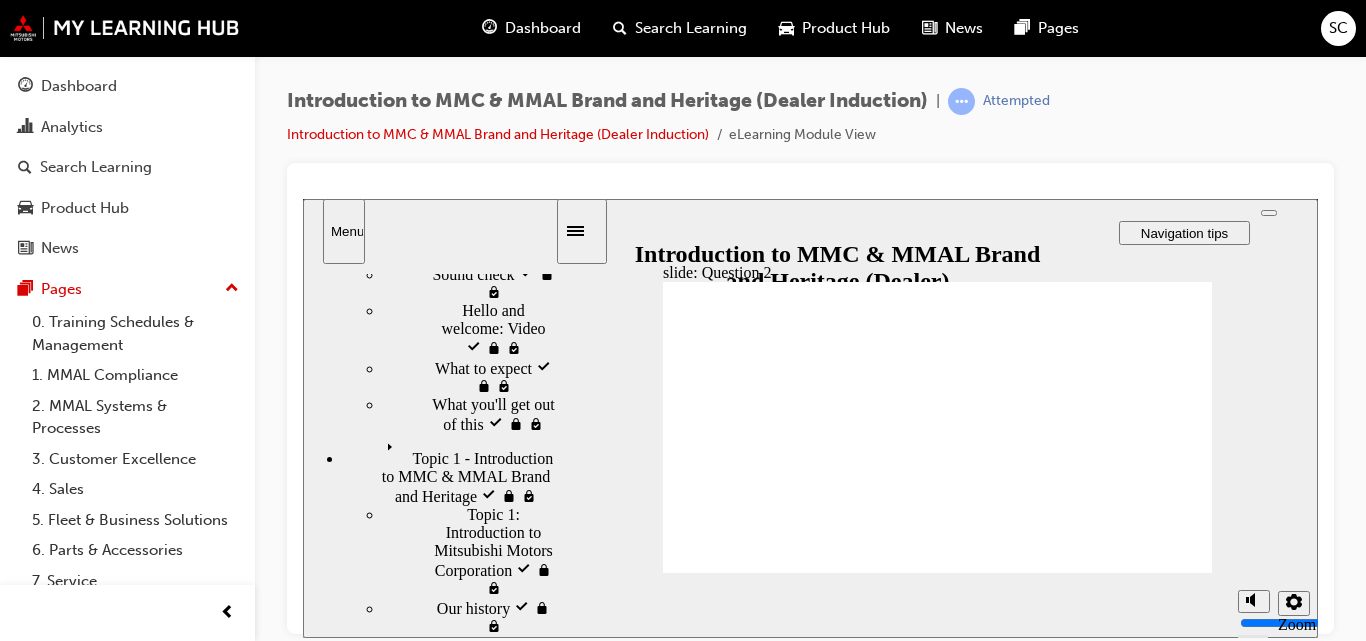 radio on "true" 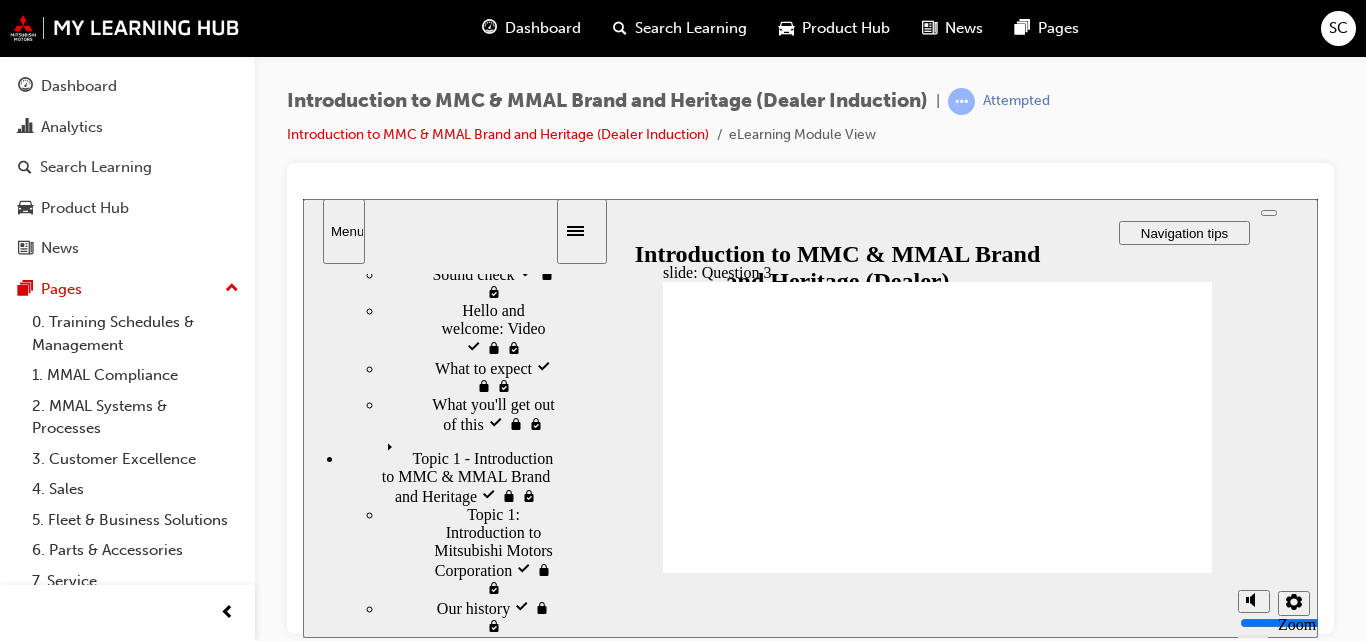 radio on "true" 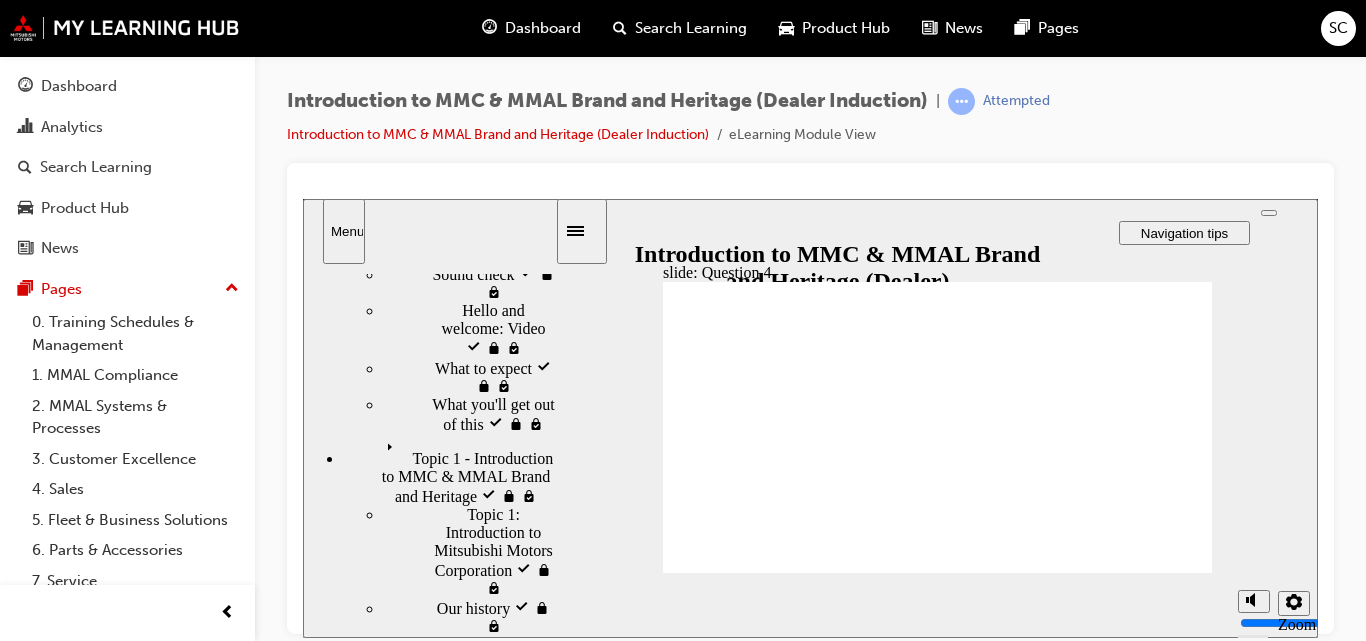 radio on "true" 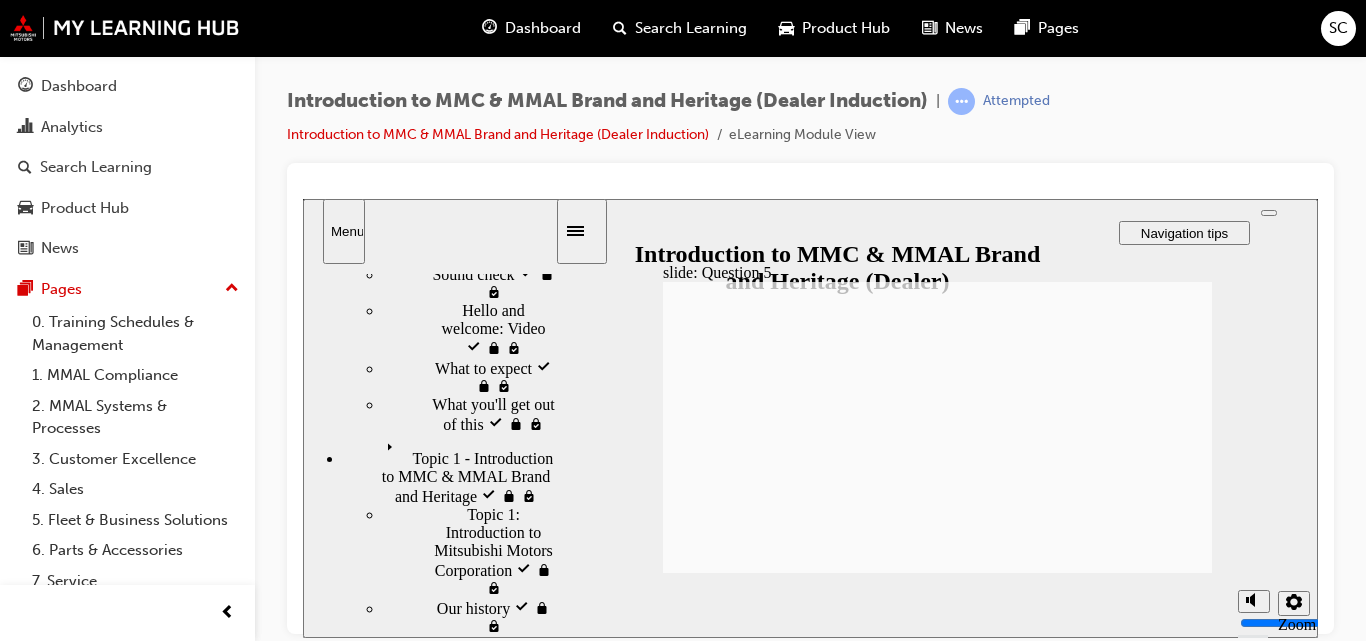 click on "Quiz visited" at bounding box center [487, 1946] 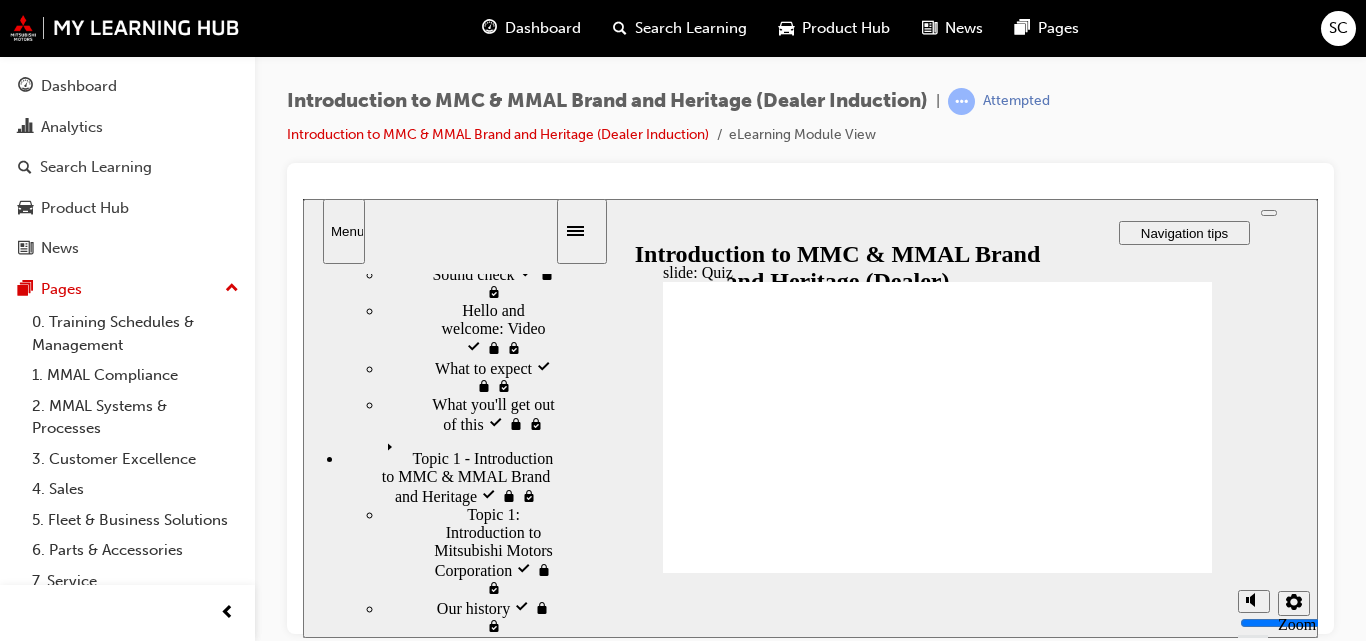 click on "Next" at bounding box center (1171, 1669) 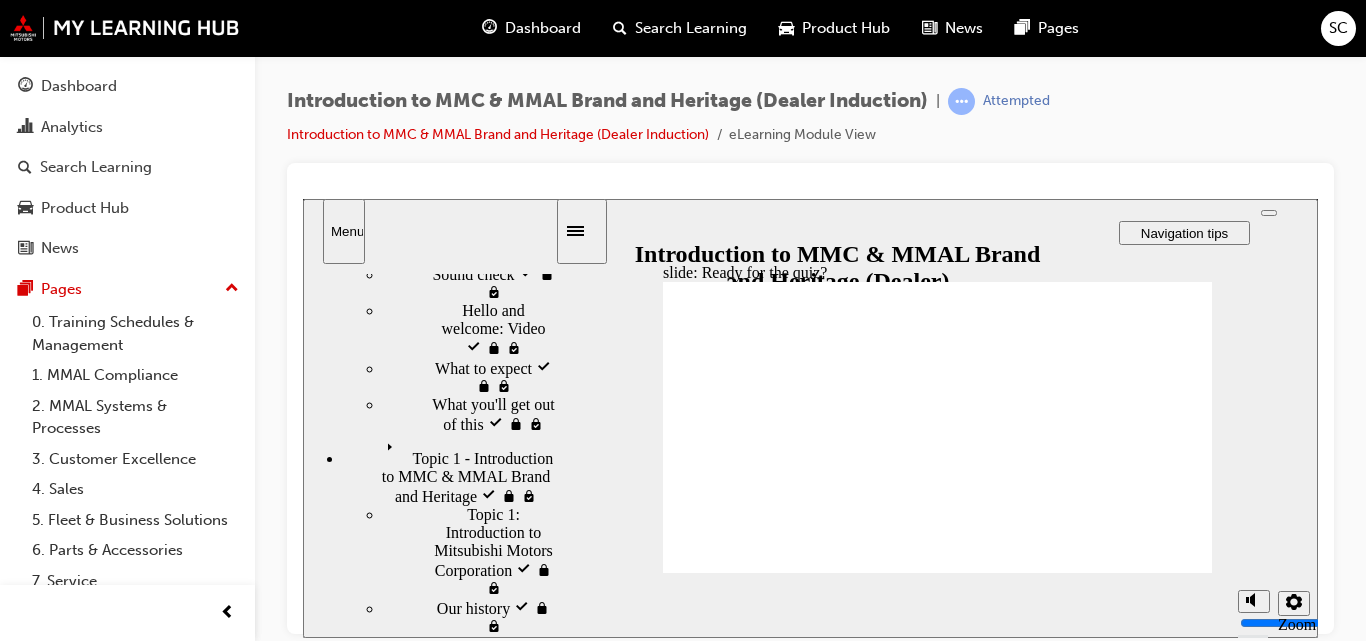 click 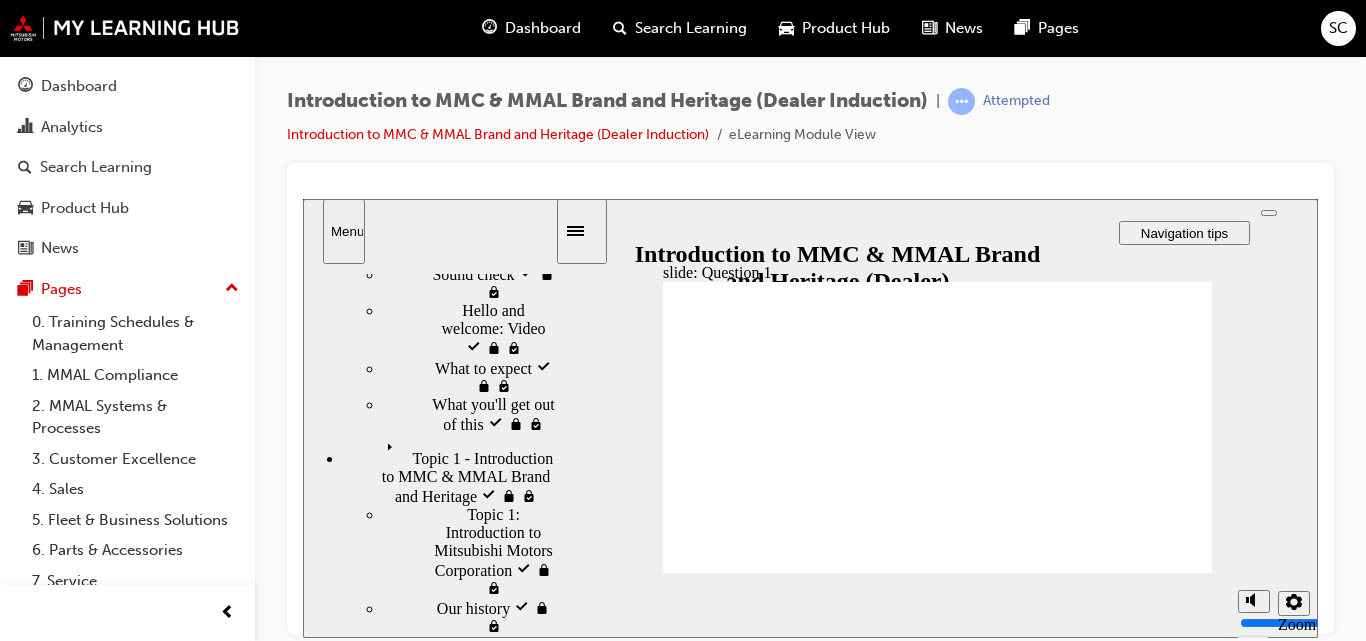 radio on "true" 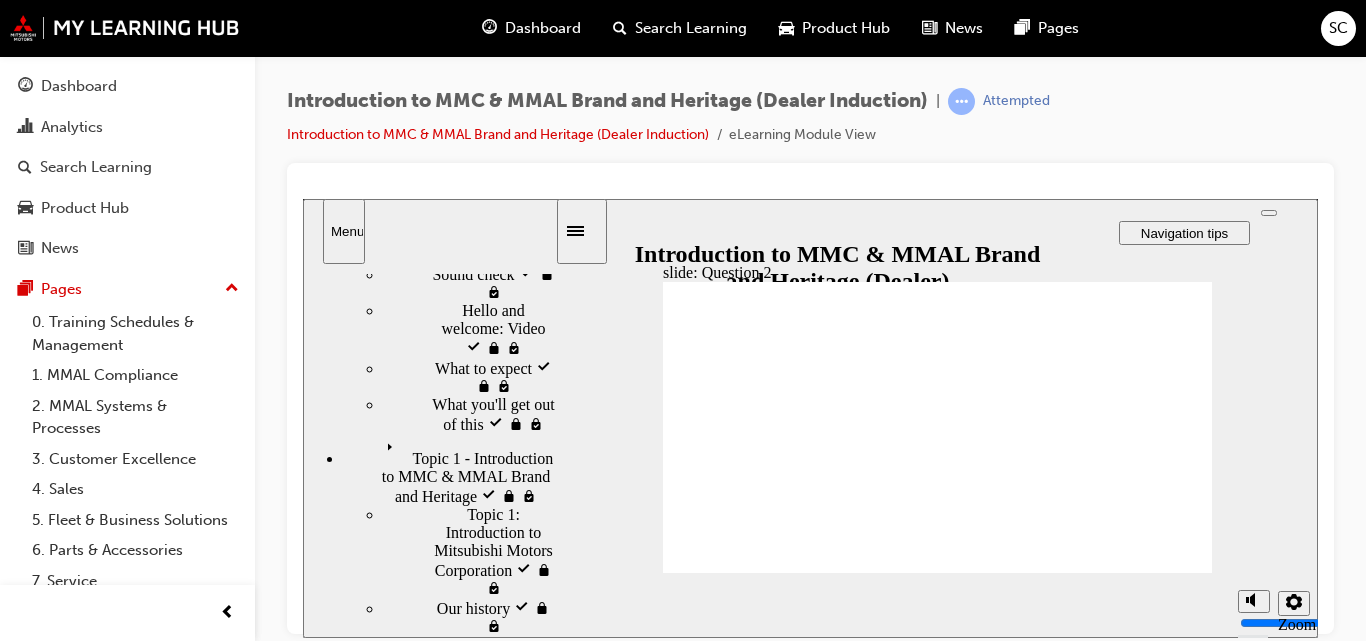 radio on "true" 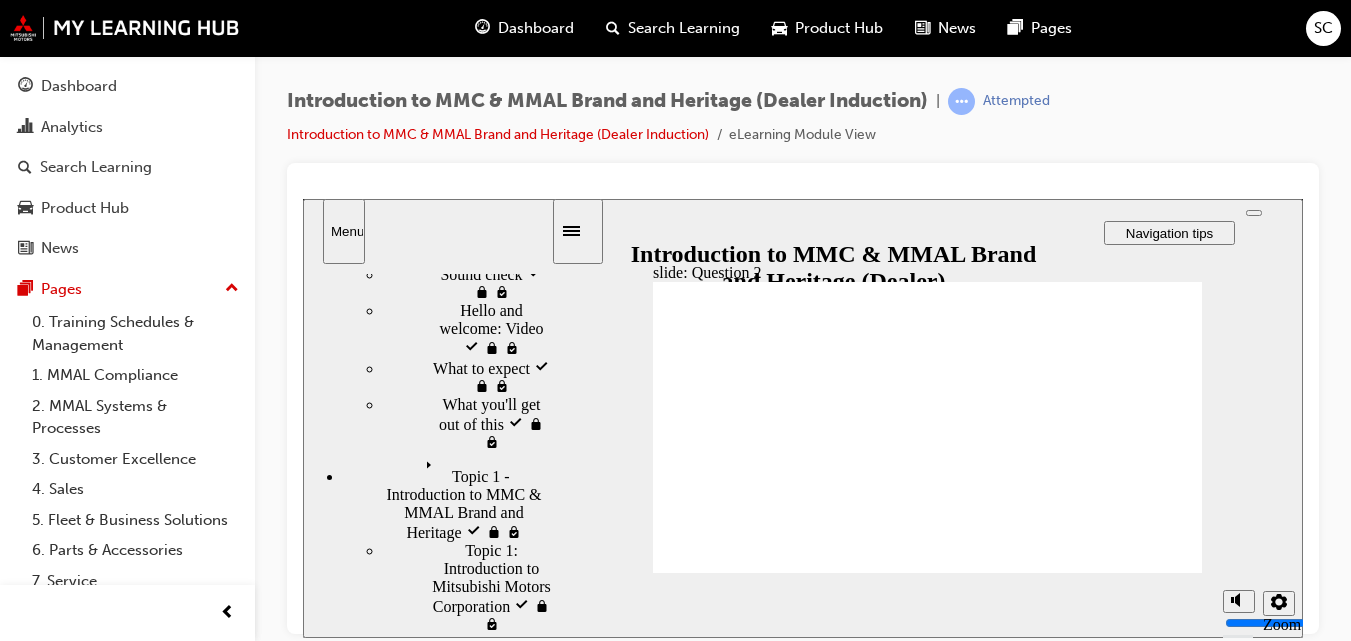 click on "Playback Speed
2
1.75
1.5 1.25 0.75" at bounding box center (928, 604) 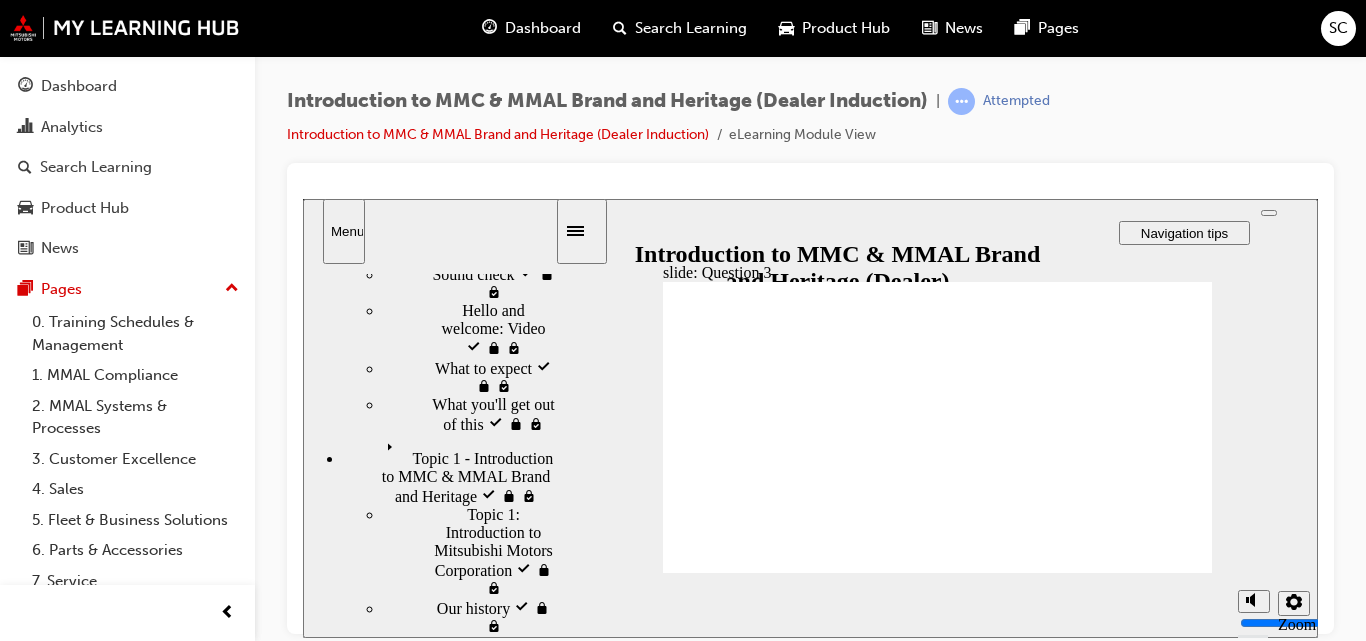 radio on "true" 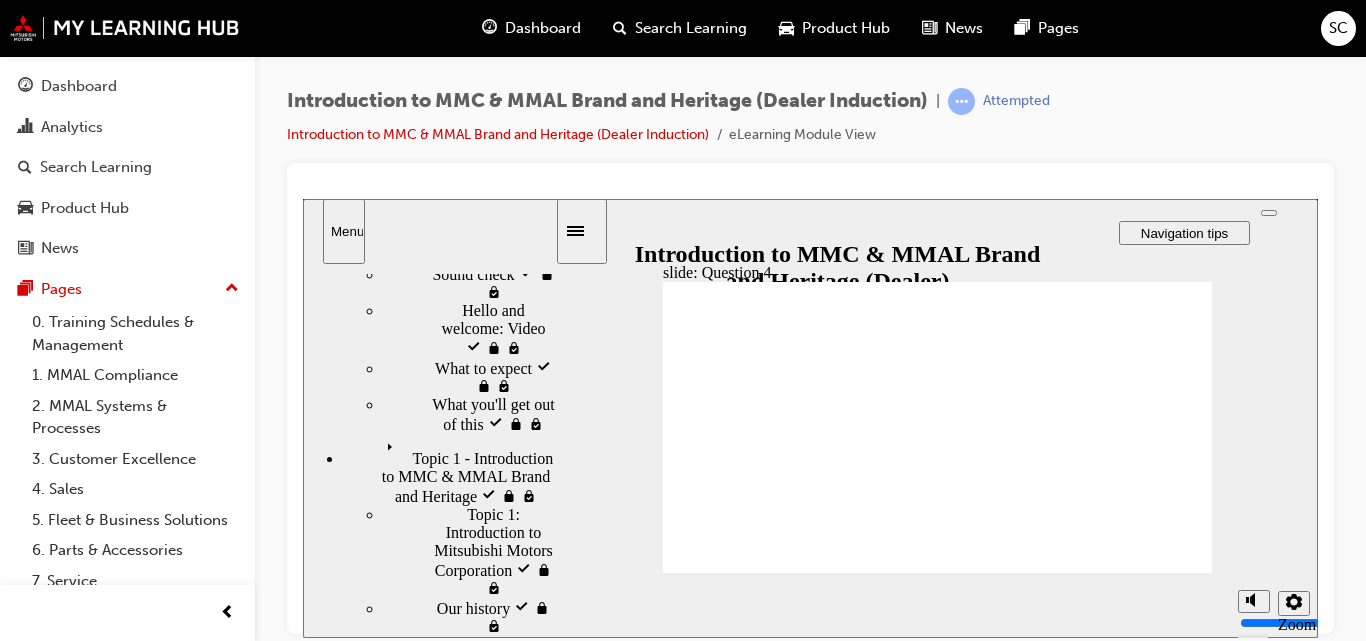 radio on "true" 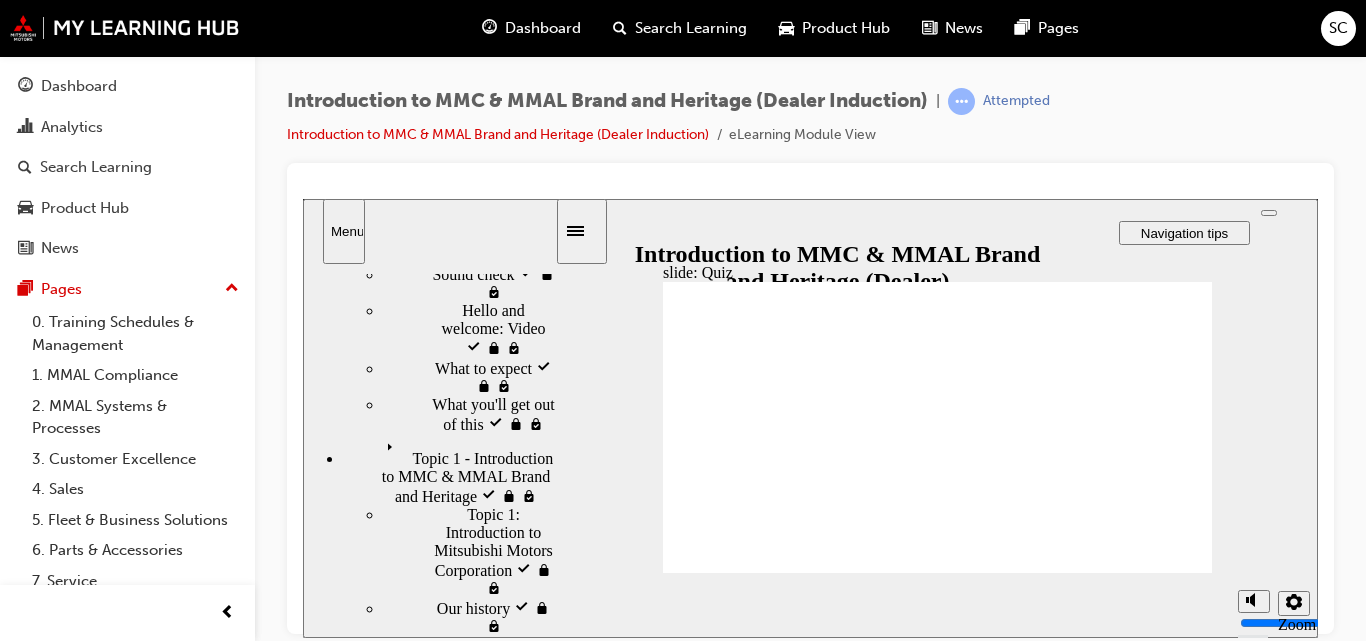 click on "Ready for the quiz? visited" at bounding box center (502, 1975) 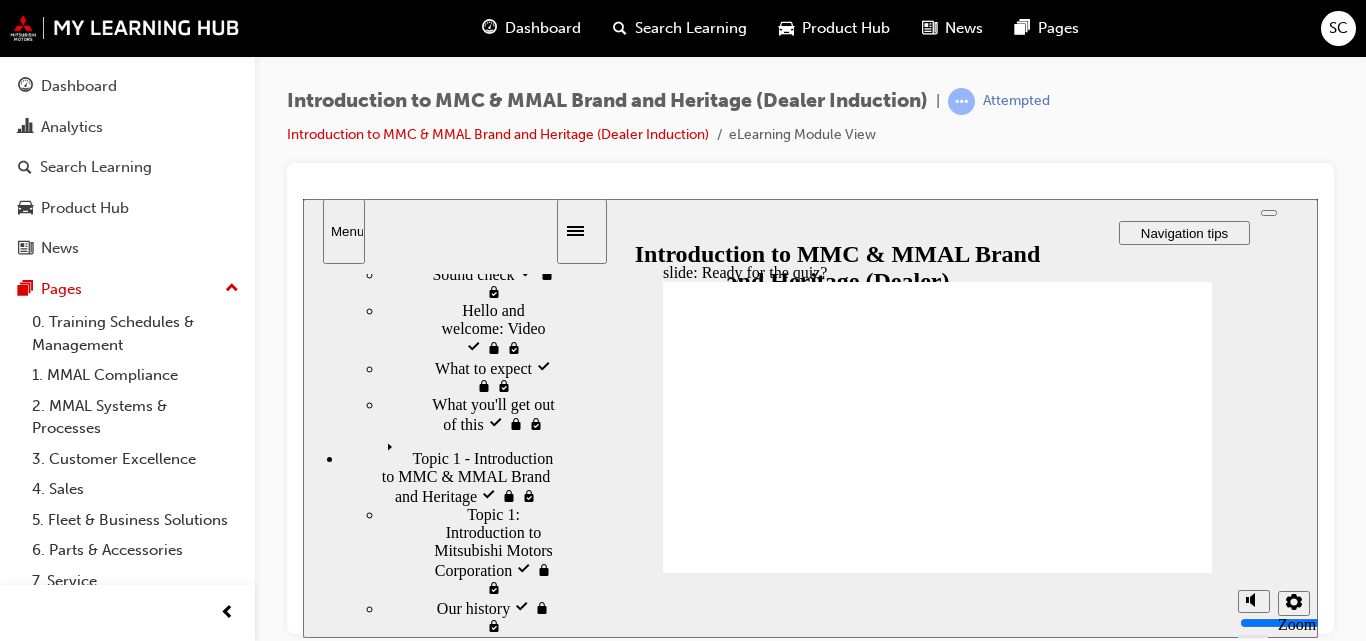 click at bounding box center (937, 1186) 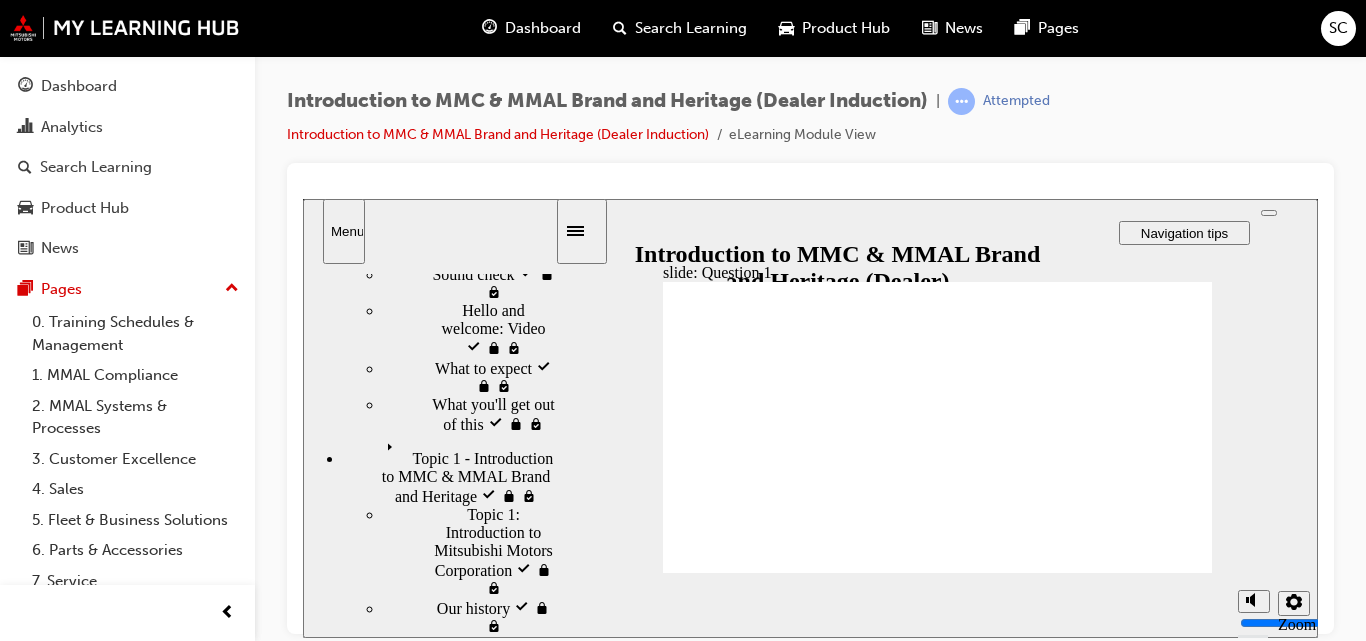 radio on "true" 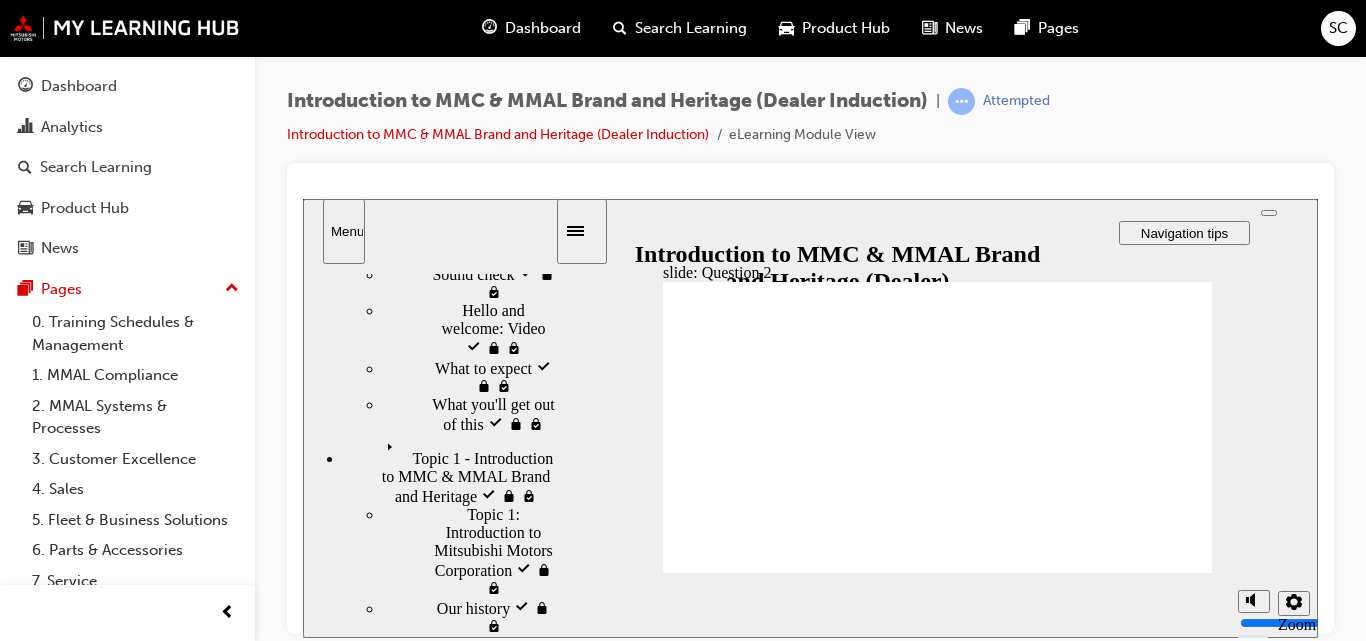 radio on "true" 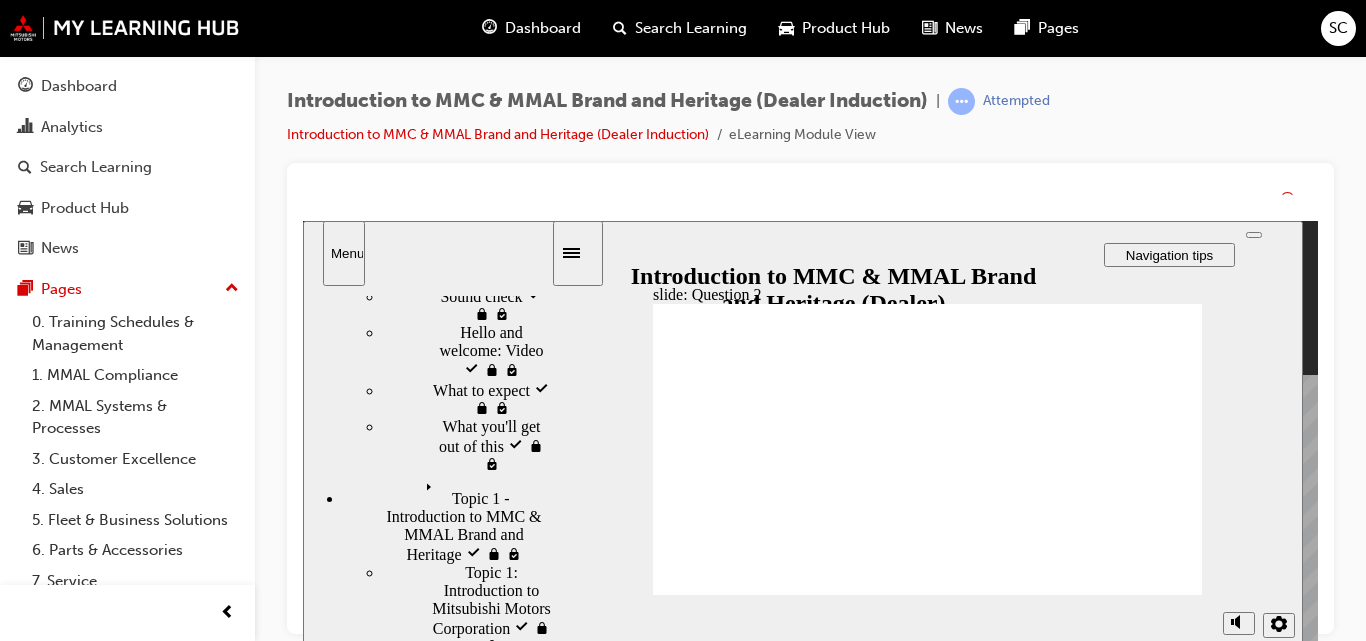click 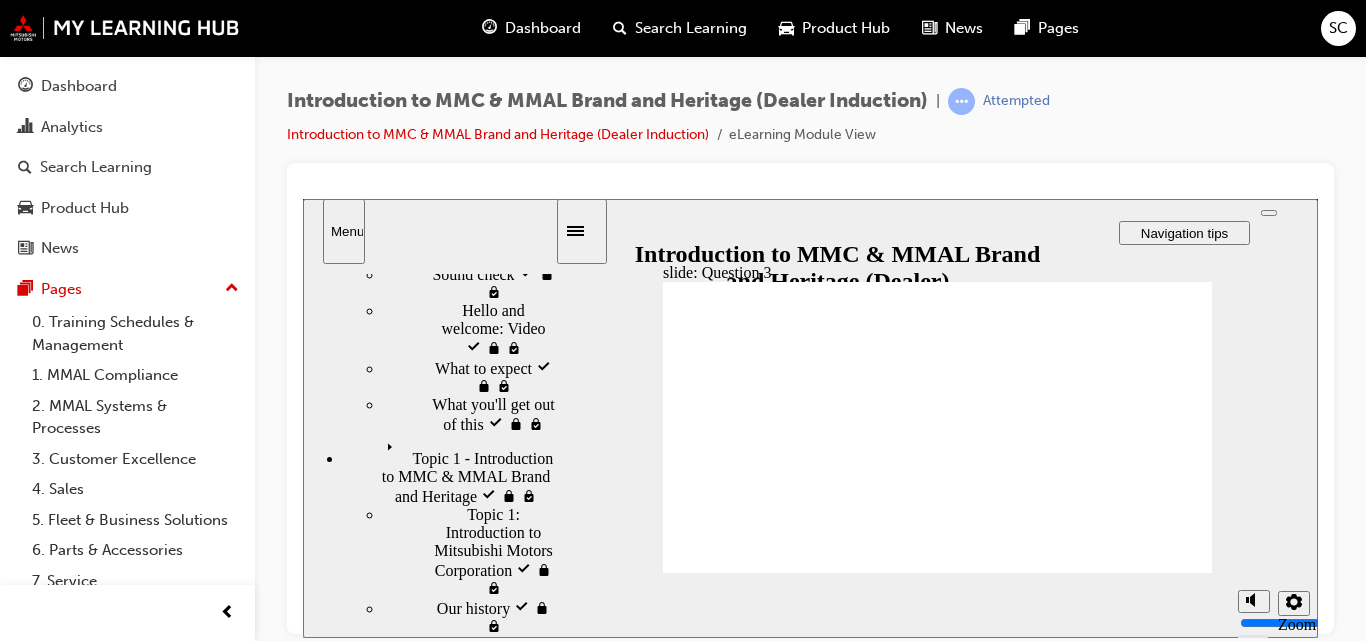 radio on "true" 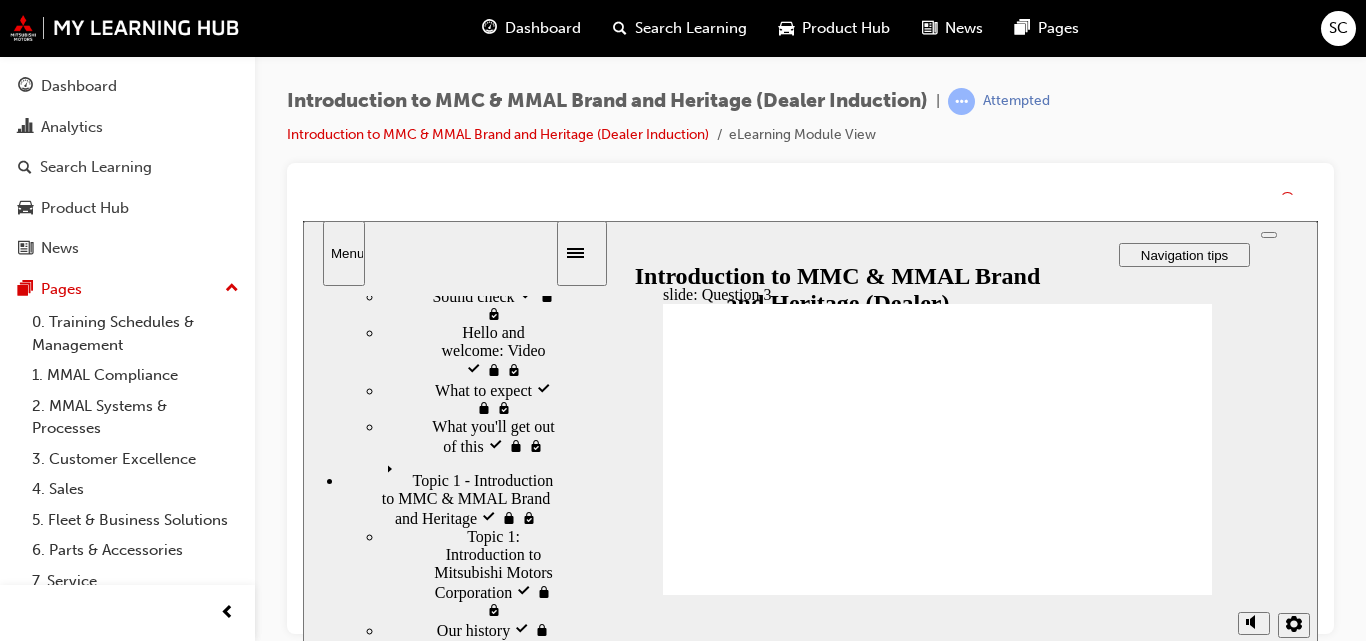 click on "Submit Corporate Responsibility to Society Global Understanding through Business Integrity and Fairness Ambition and Innovation Mitsubishi Motors has inherited the spirit of Three Principles of the Mitsubishi  Group. From the list below, pick one statement that does NOT belong to the  Mitsubishi principles. Question 3:  Select   the  correct answer  and then click  submit . Click  Next  to continue. Next Back Correct Incorrect" at bounding box center (937, 1464) 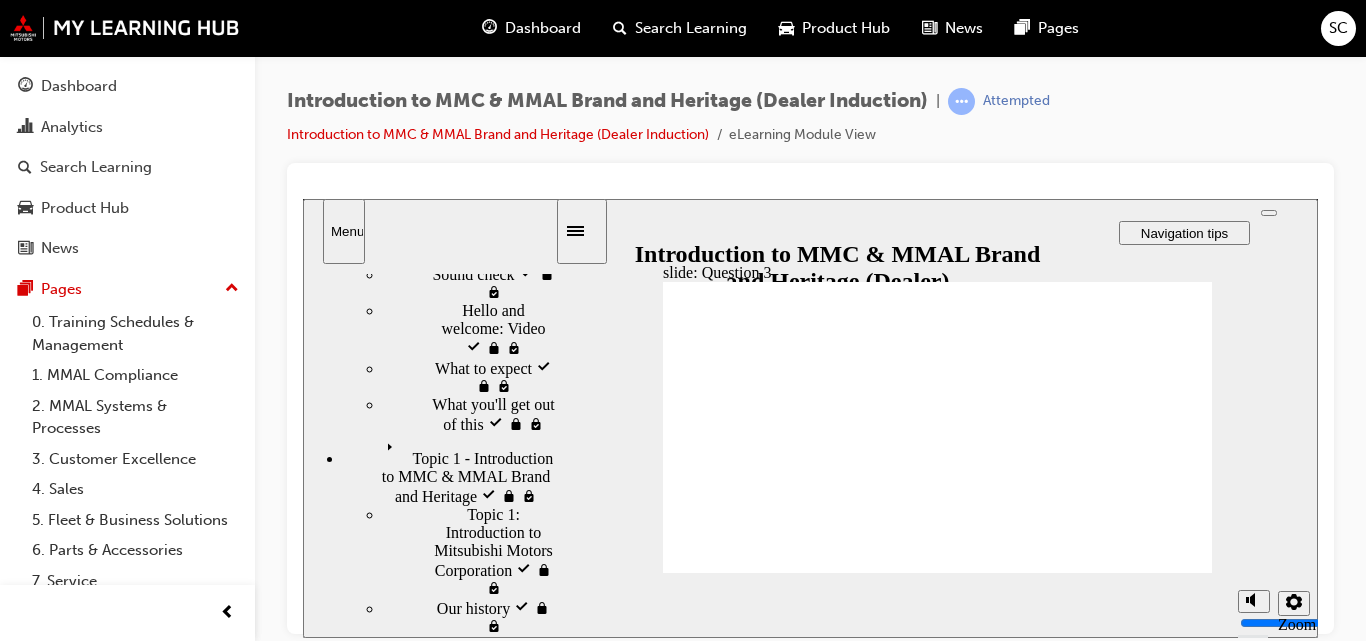 click 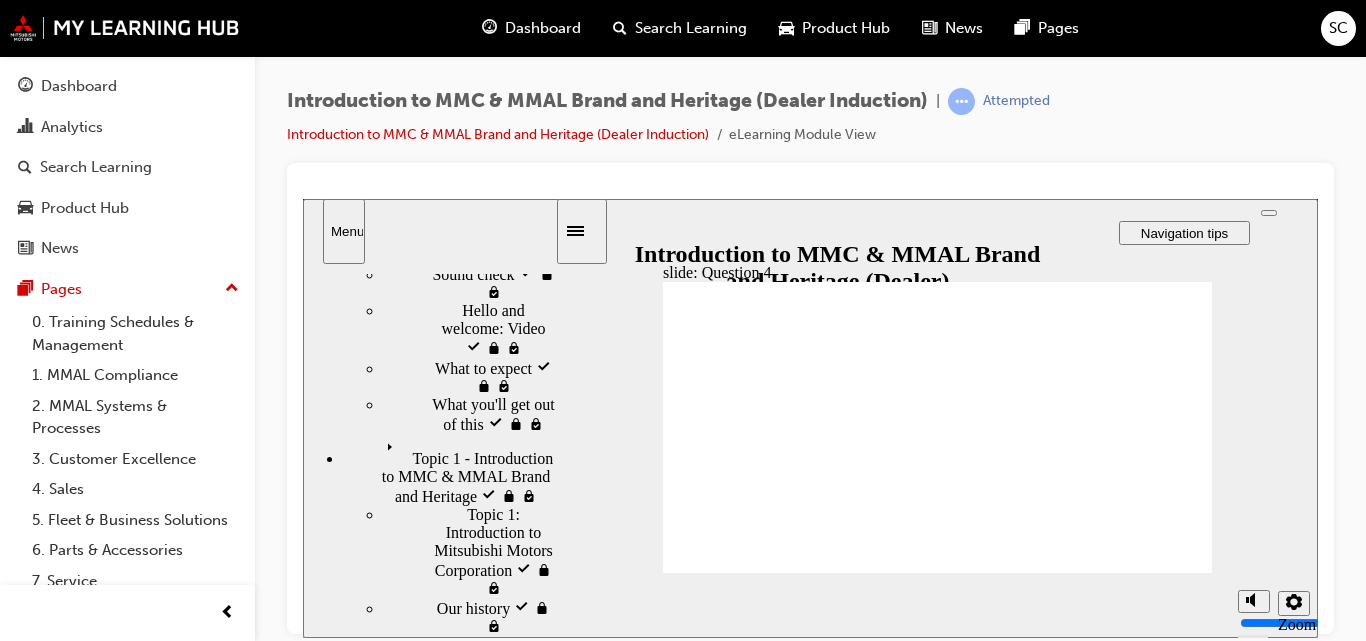 radio on "true" 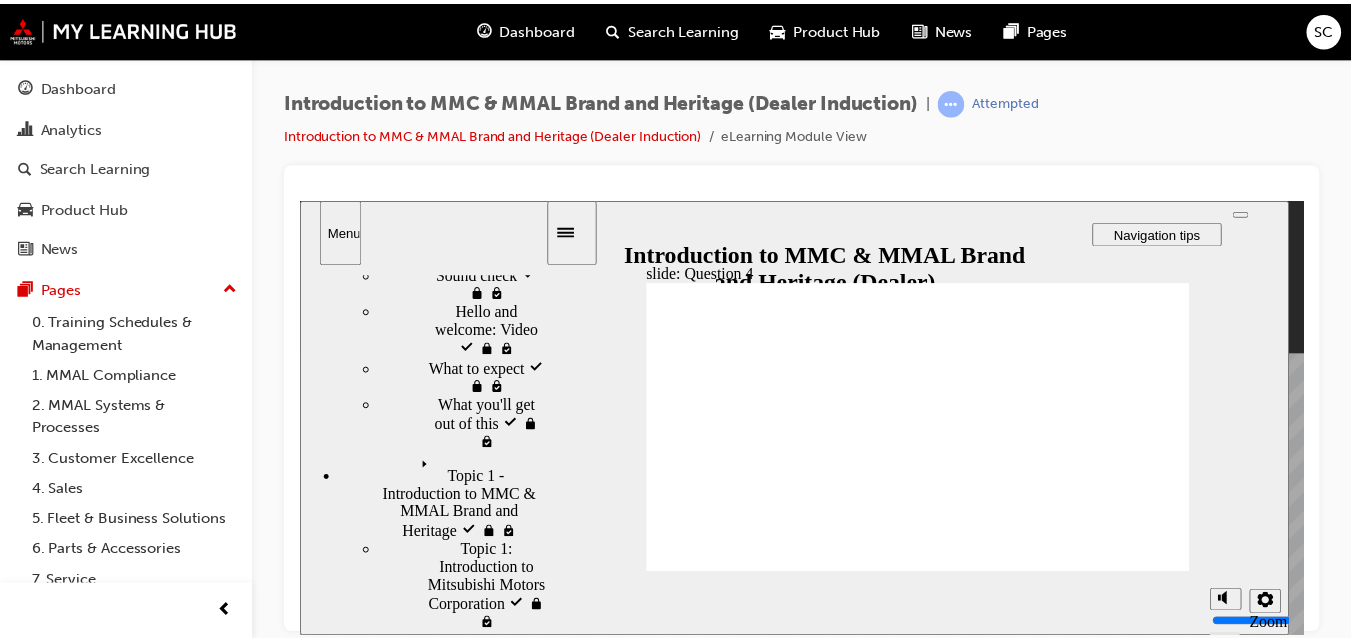 click on "Submit Corporate Identity System  Auditory system  Visual Identity design system Corporate communications method Visual plan  The corporate mark is the most important element of the Mitsubishi Motors ________________, and is used for all kinds of visual communications for the MMC group. Question 4:  Select   the  correct answer  and then click  submit . Click  Next  to continue. Next Back Correct Incorrect" at bounding box center [923, 1455] 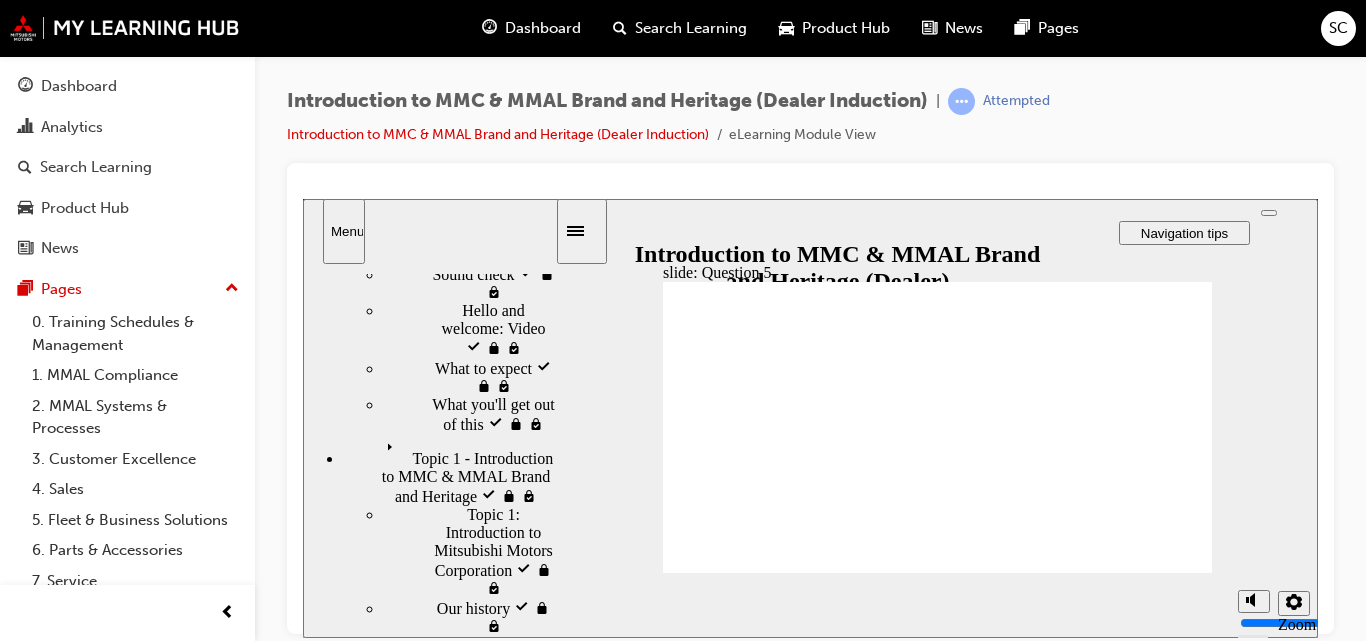 checkbox on "true" 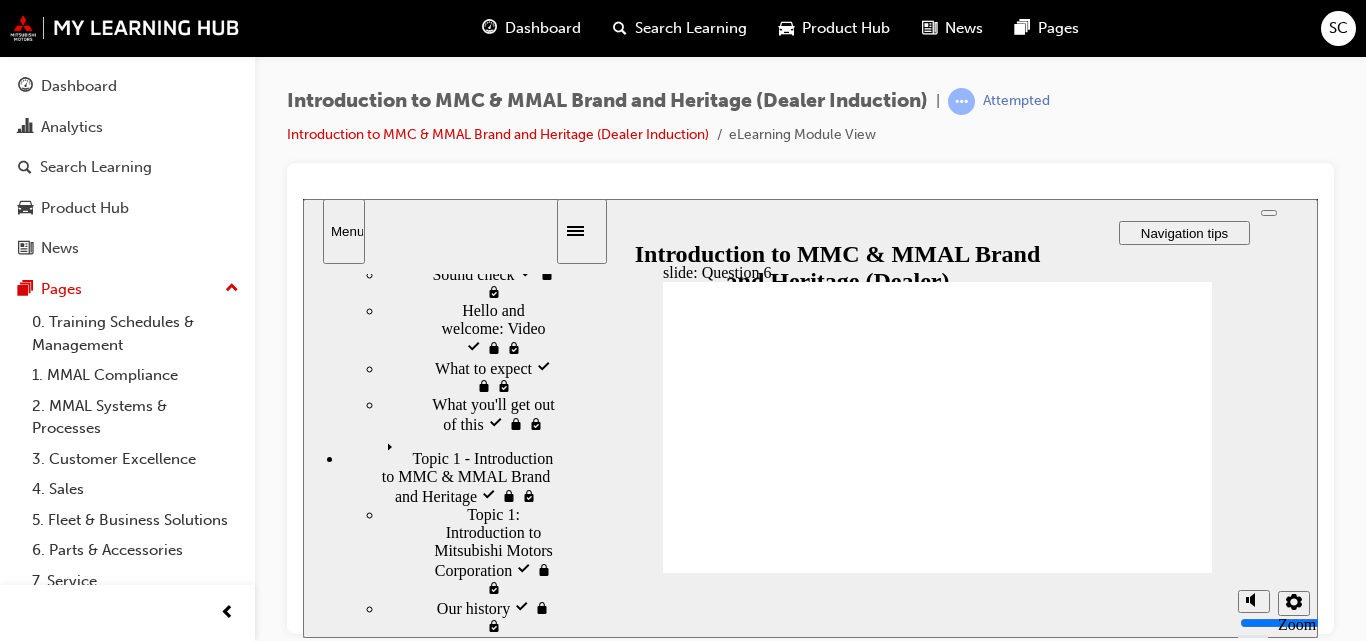 radio on "true" 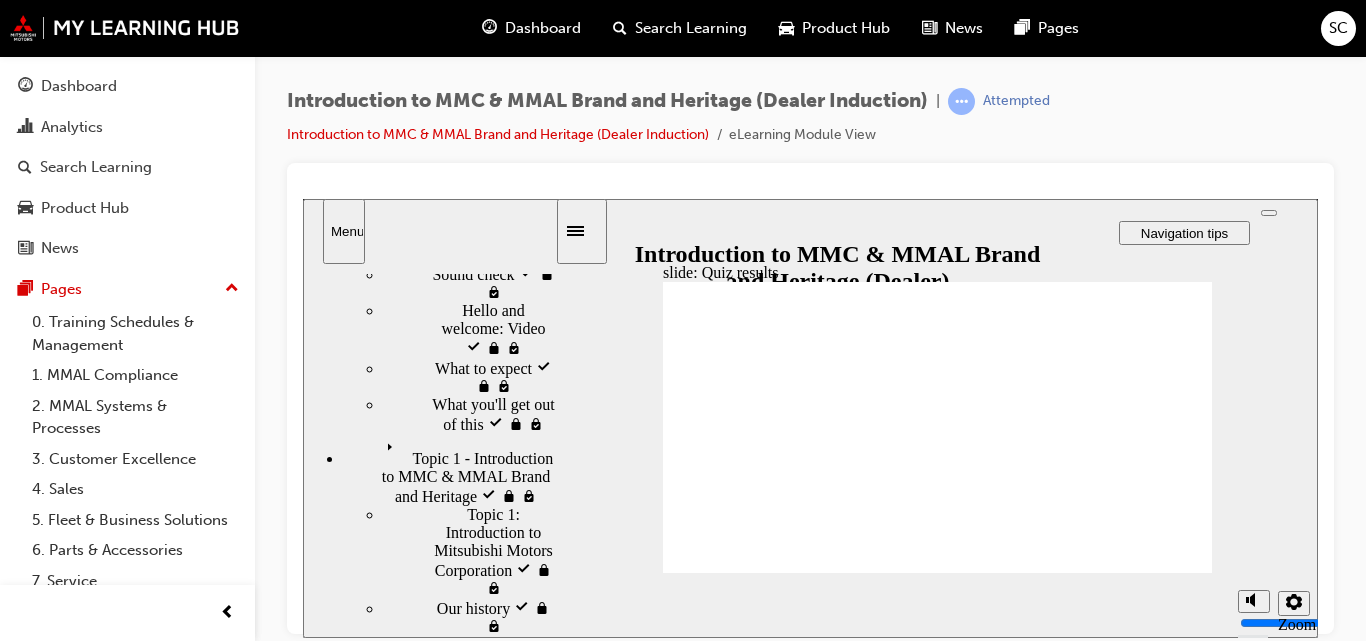 click at bounding box center (937, 2422) 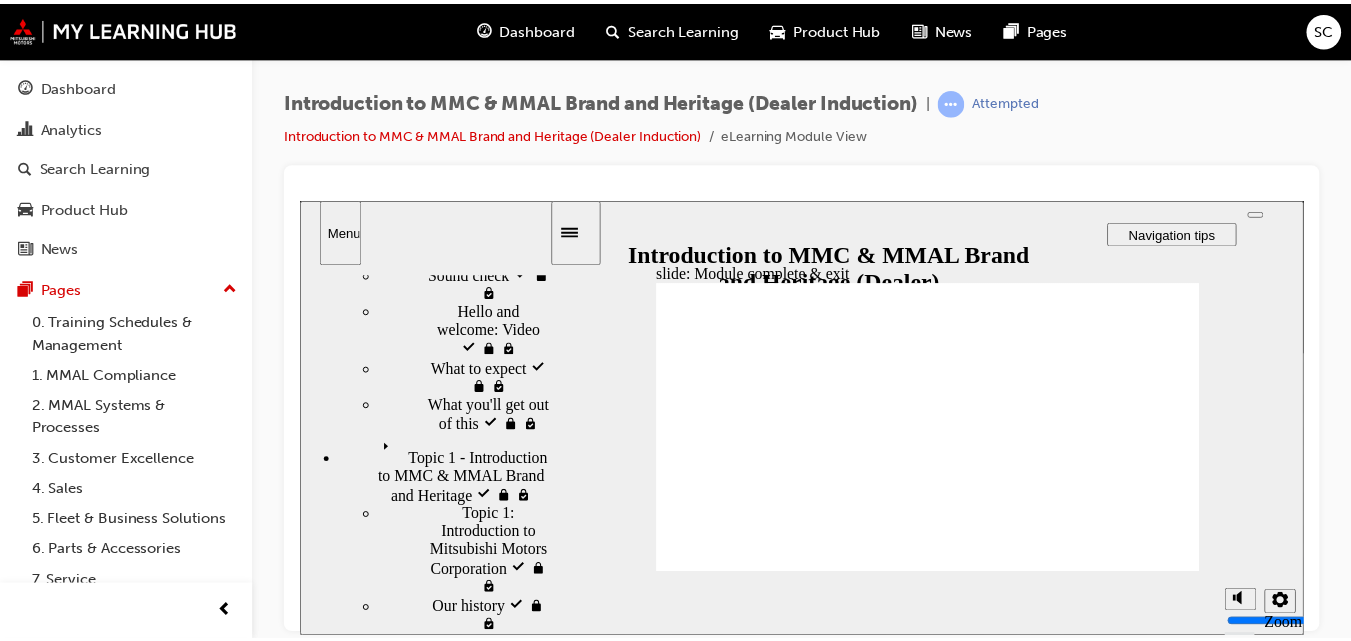 scroll, scrollTop: 48, scrollLeft: 0, axis: vertical 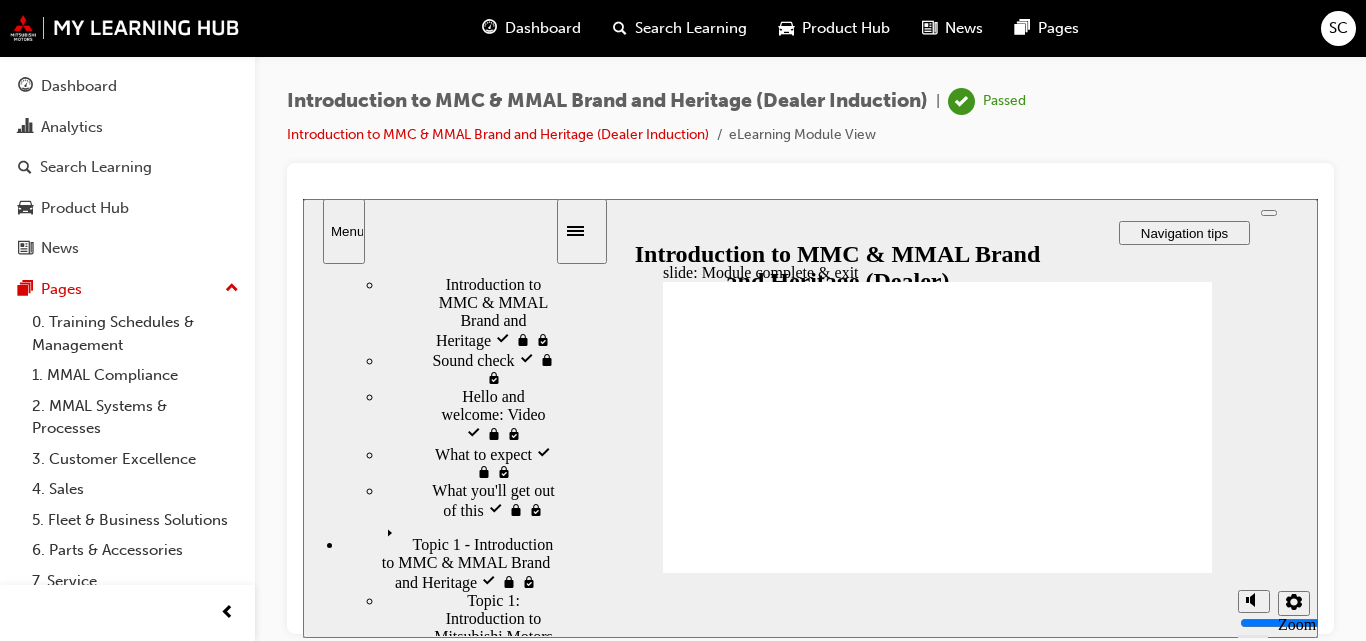 click 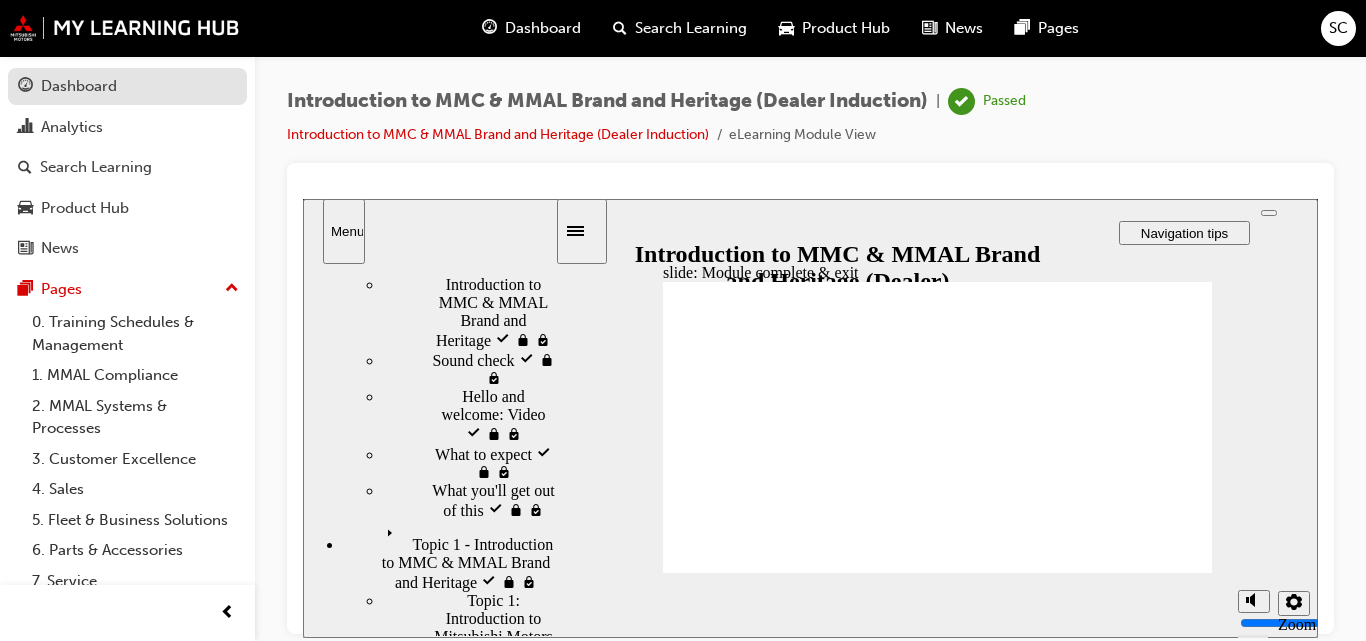 click on "Dashboard" at bounding box center (79, 86) 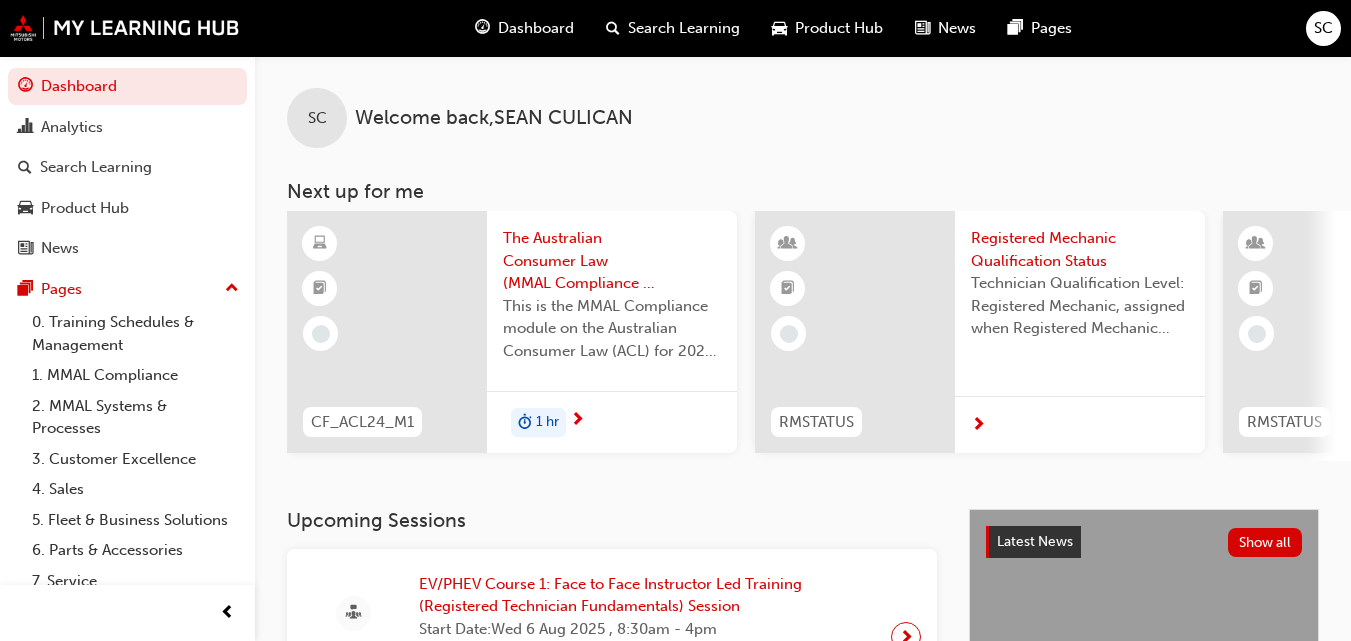 click at bounding box center [978, 426] 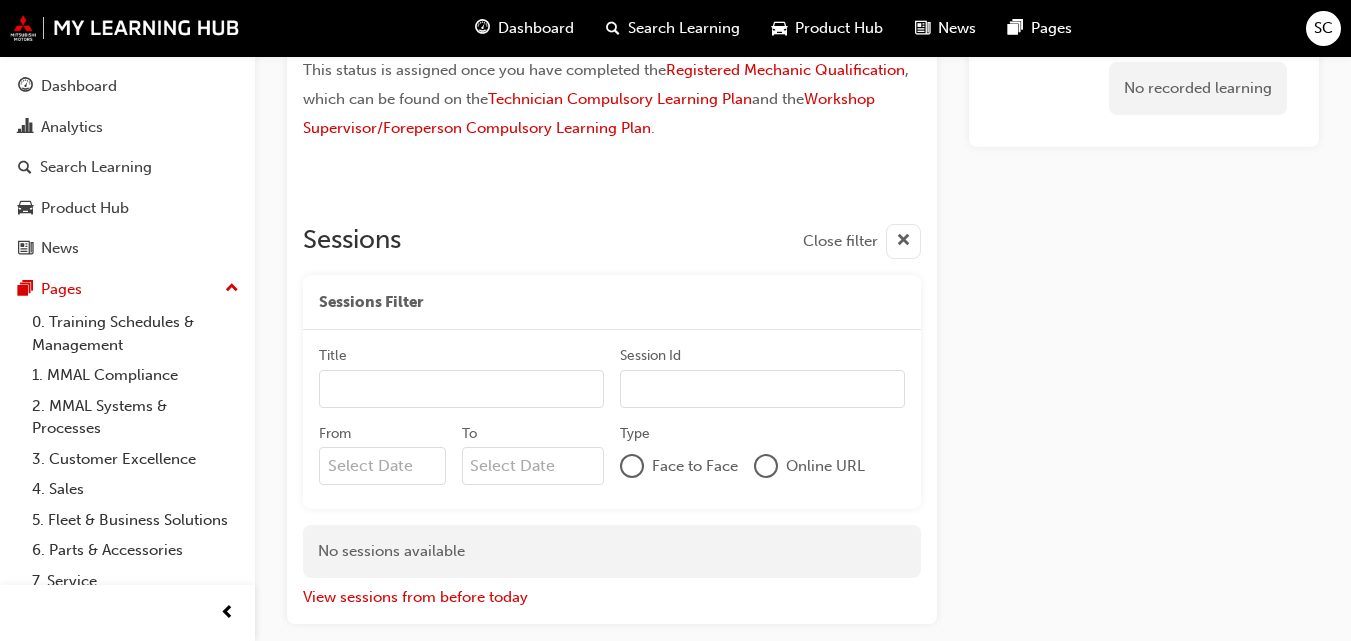 scroll, scrollTop: 0, scrollLeft: 0, axis: both 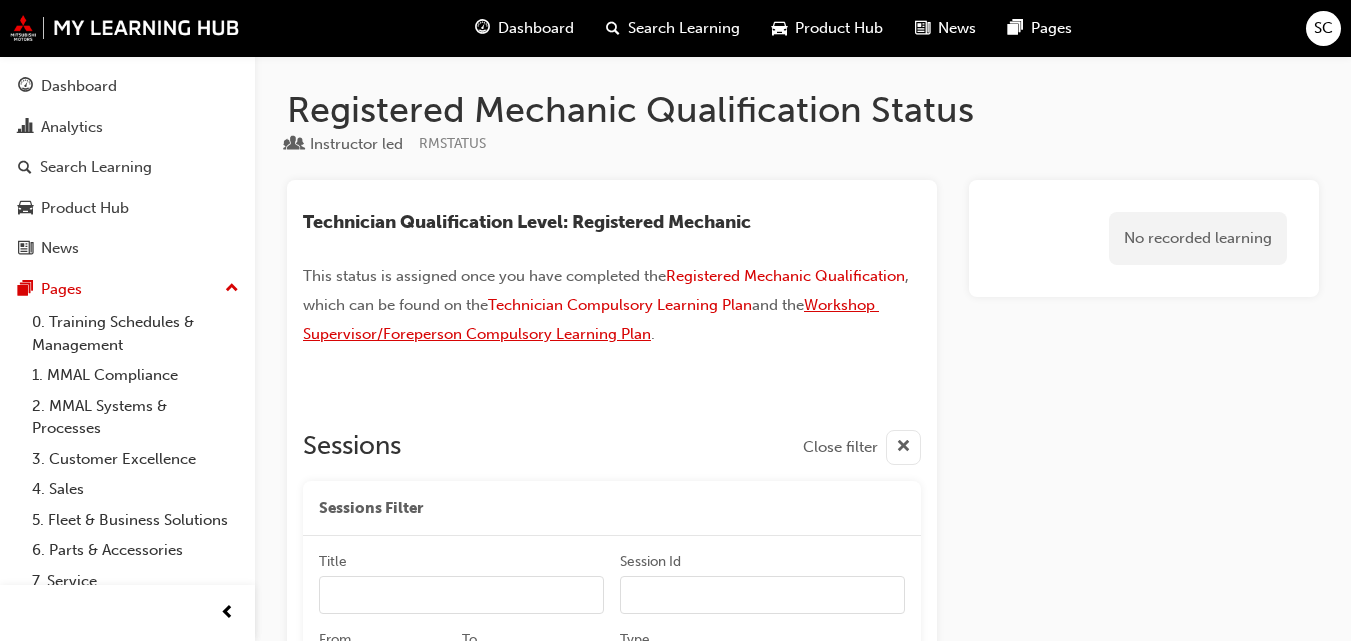 click on "Workshop Supervisor/Foreperson Compulsory Learning Plan" at bounding box center [591, 319] 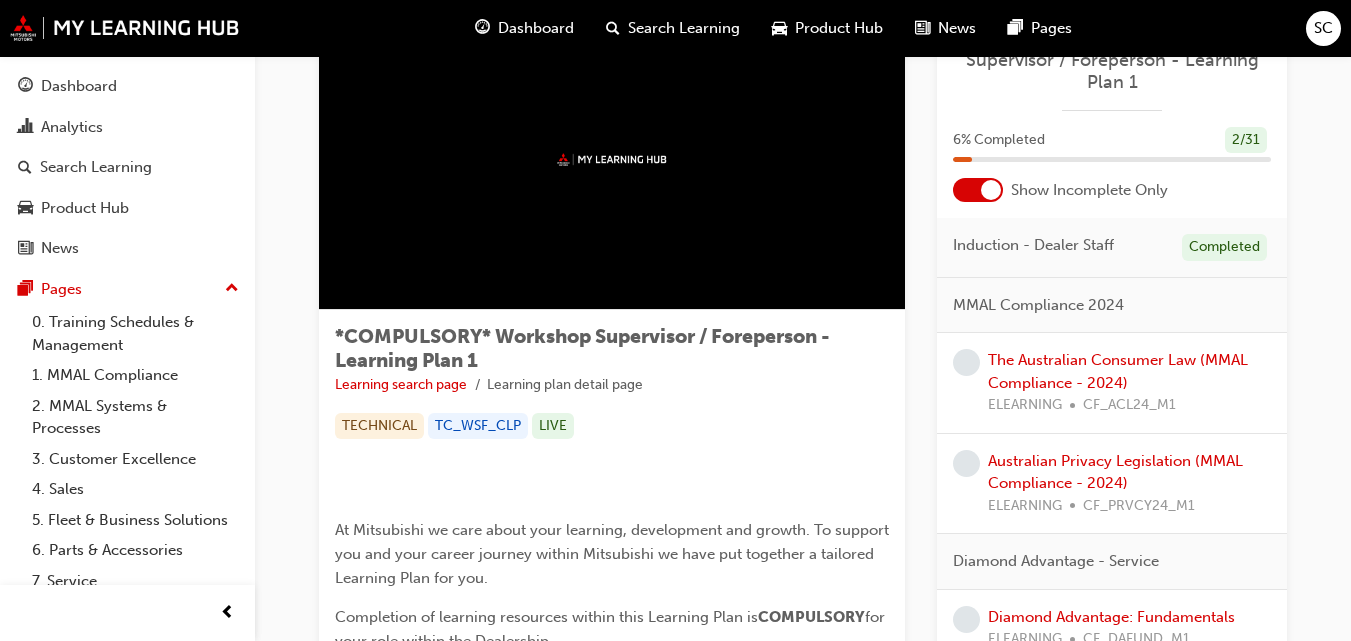 scroll, scrollTop: 0, scrollLeft: 0, axis: both 